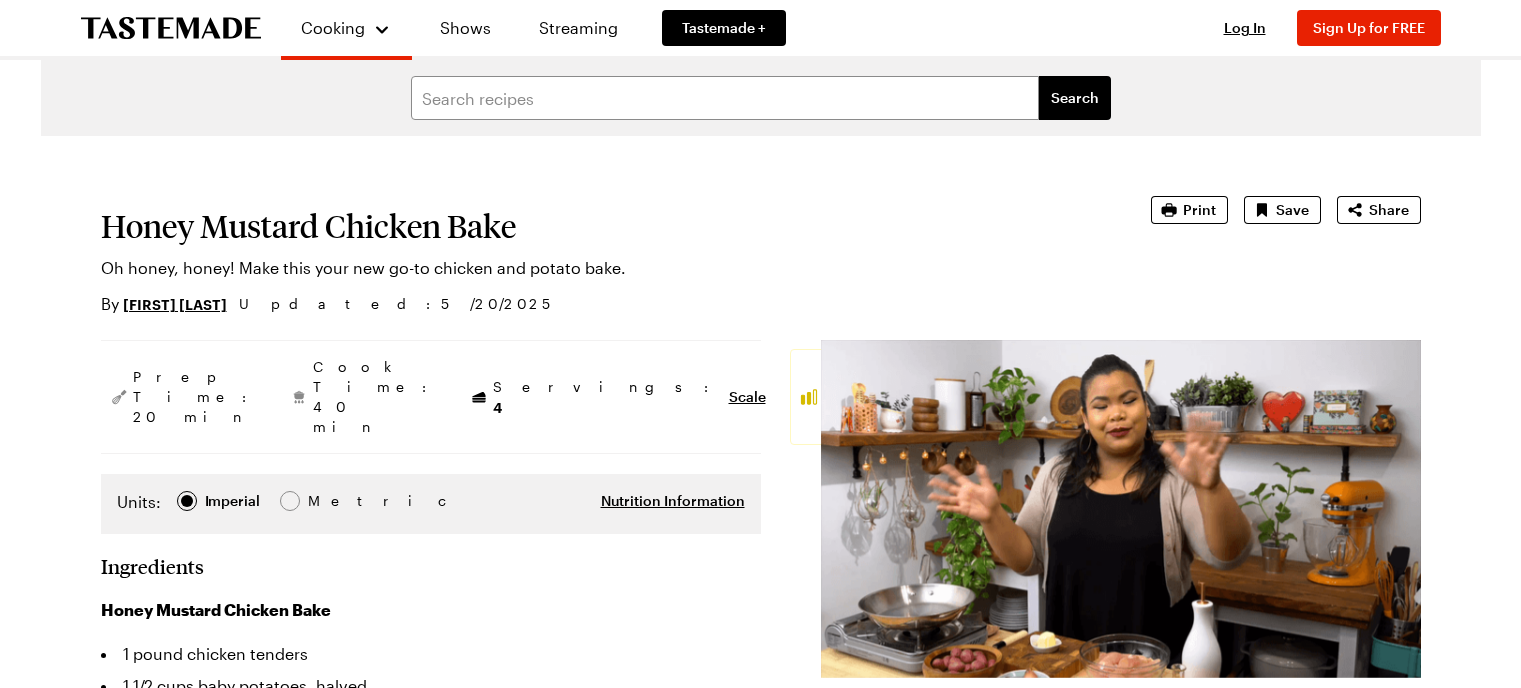 scroll, scrollTop: 200, scrollLeft: 0, axis: vertical 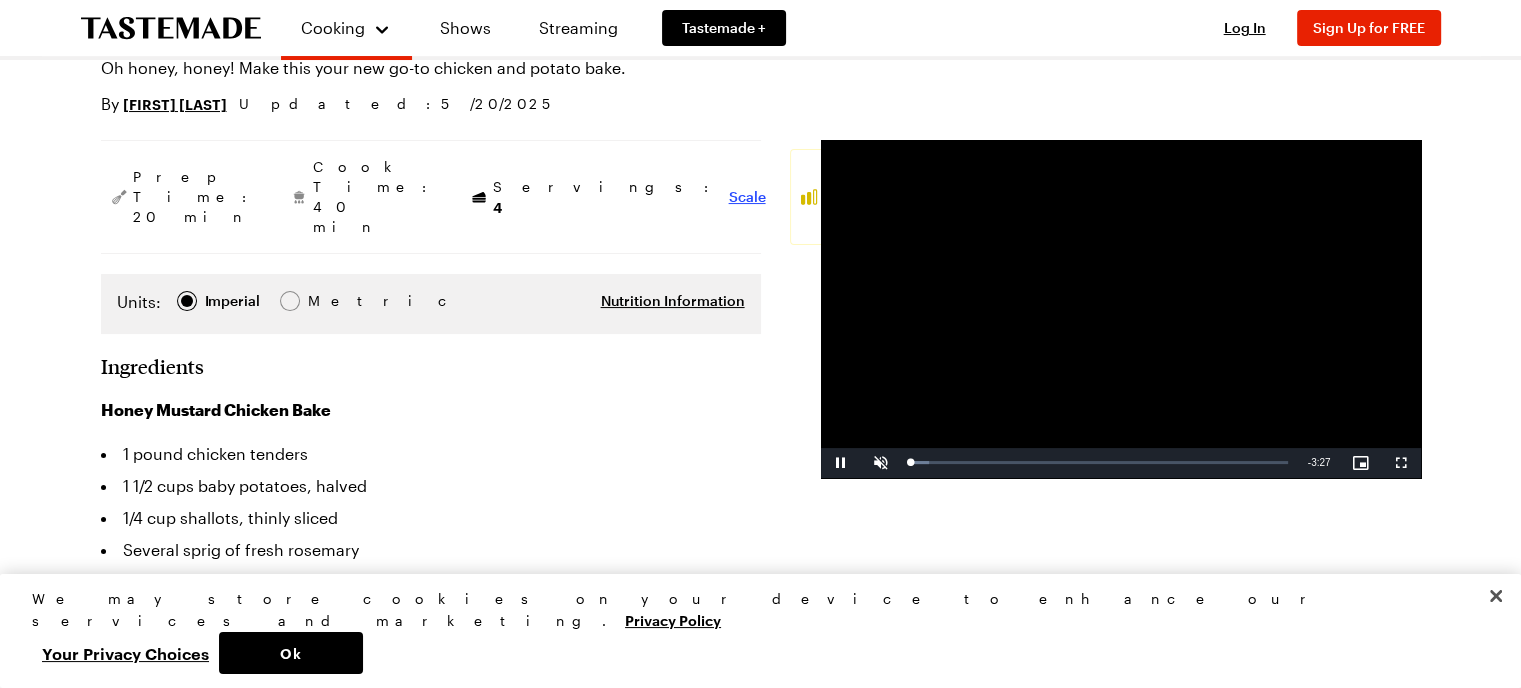 click on "Scale" at bounding box center [747, 197] 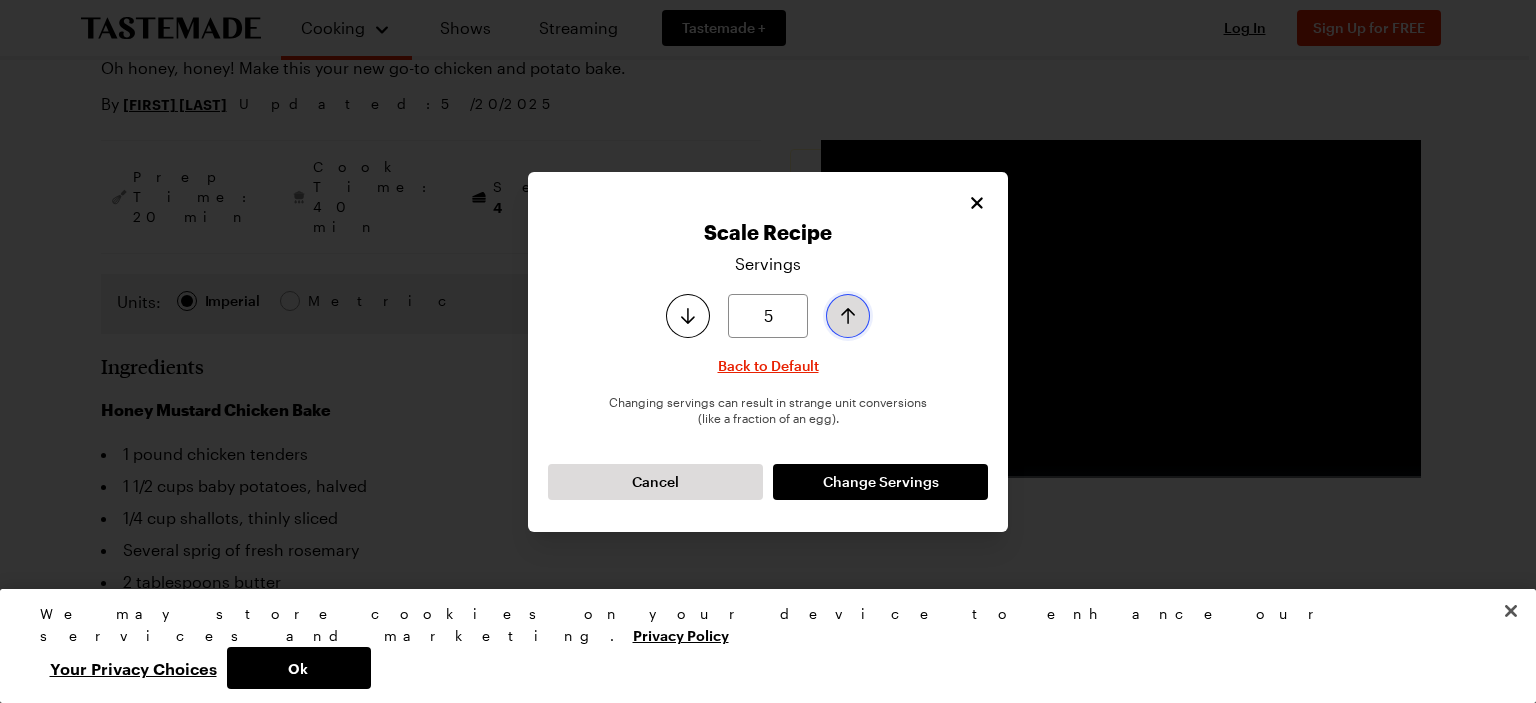 click 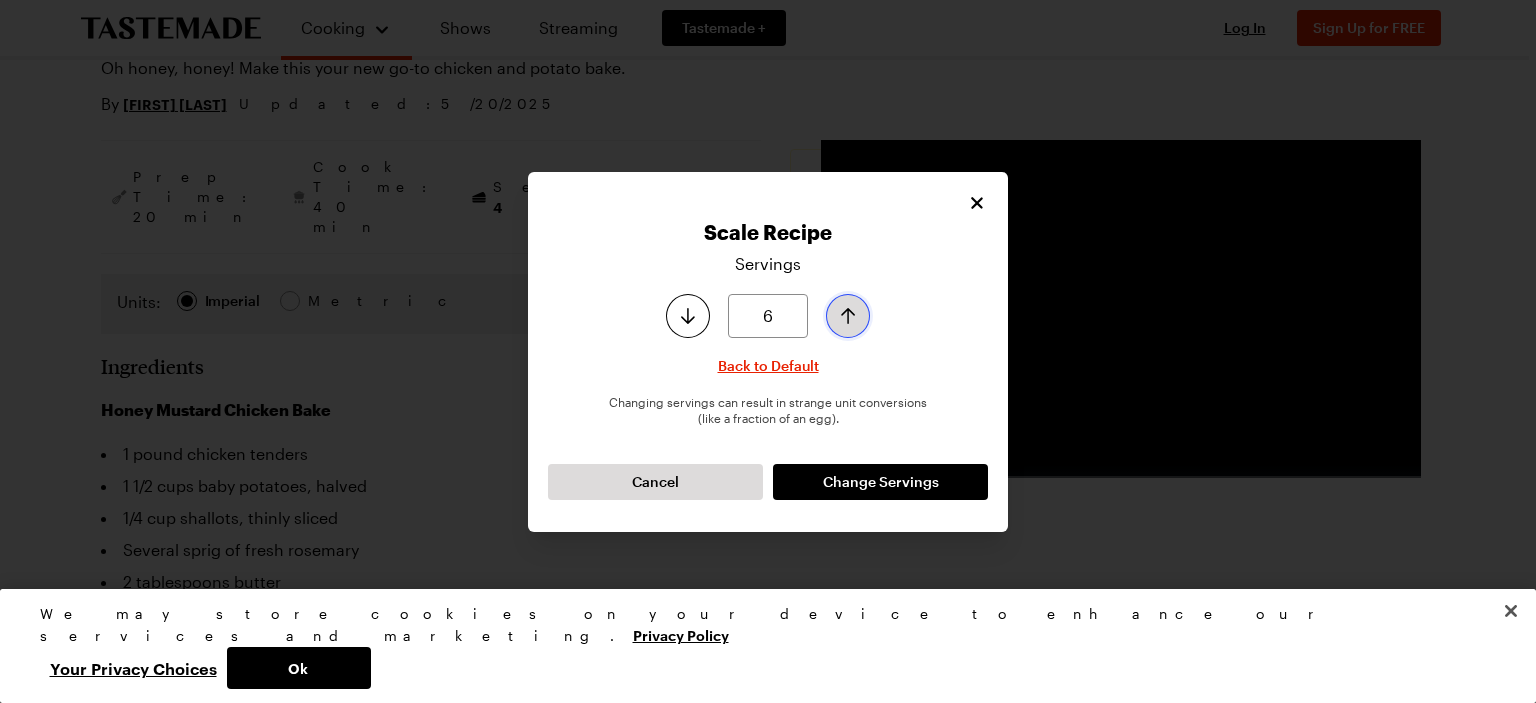 click 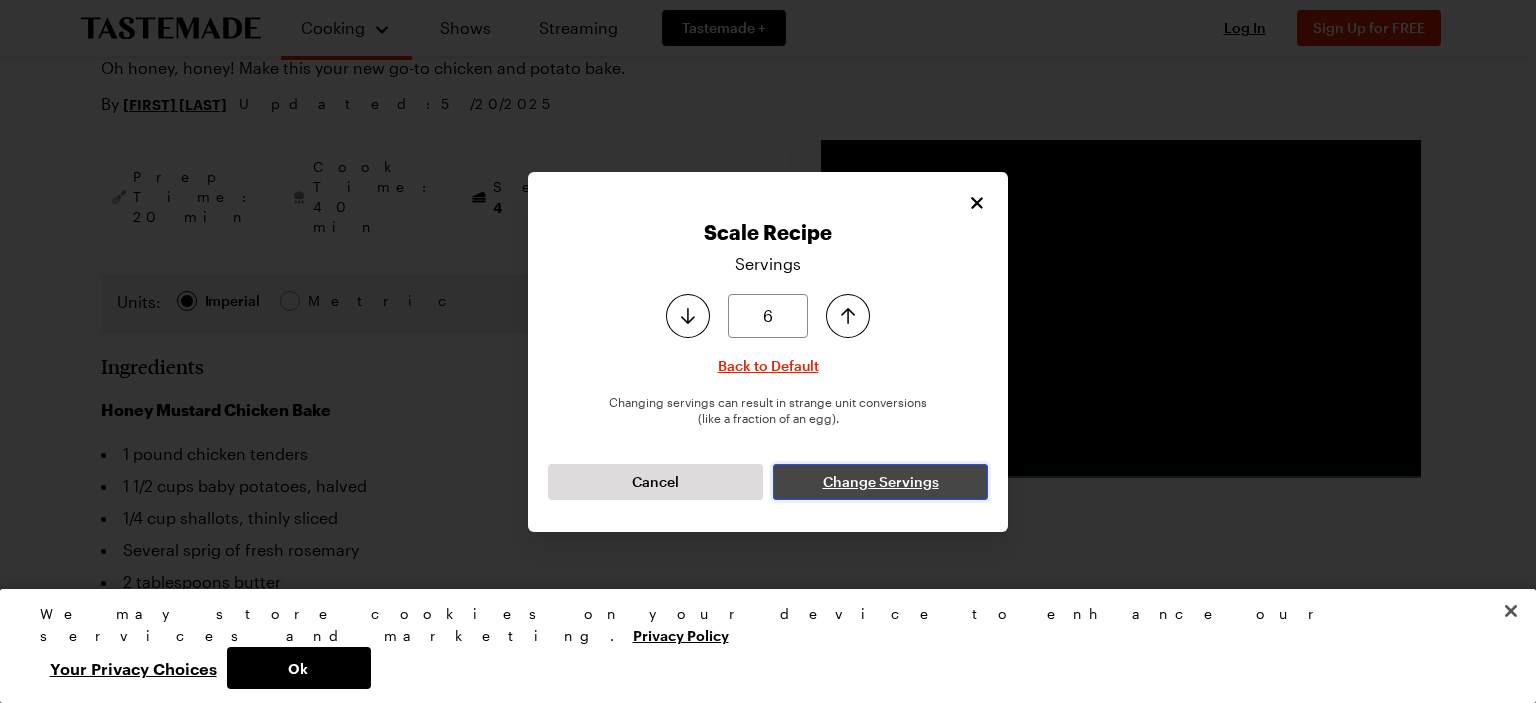 click on "Change Servings" at bounding box center [881, 482] 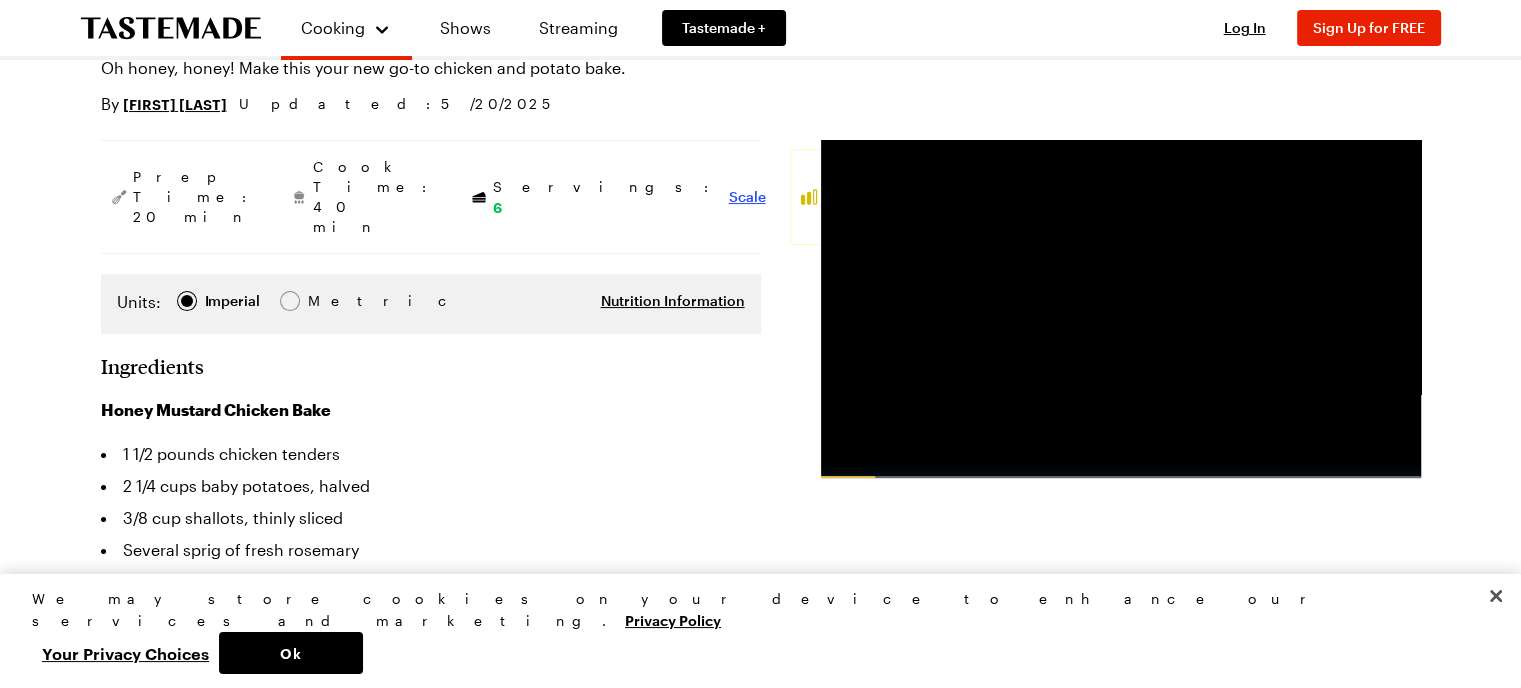 click on "Scale" at bounding box center (747, 197) 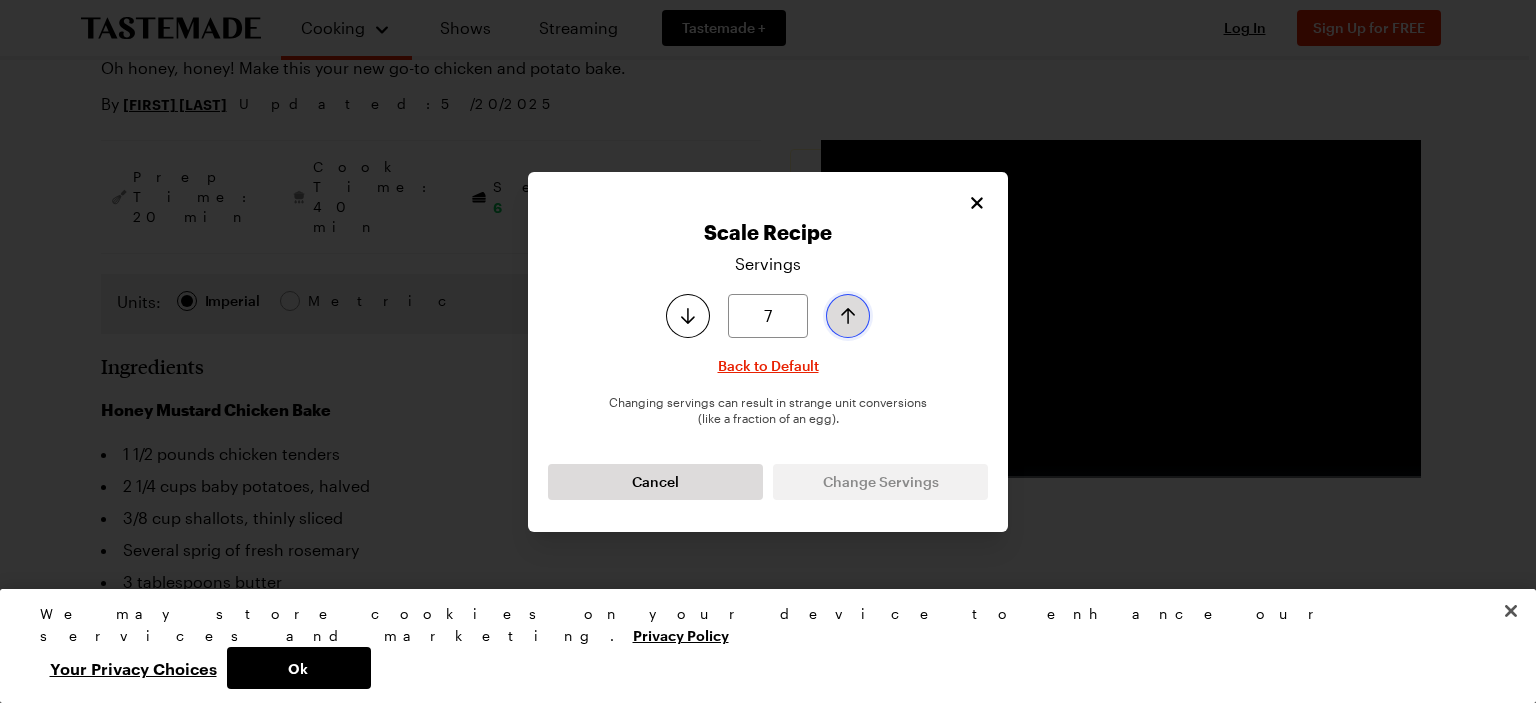 click 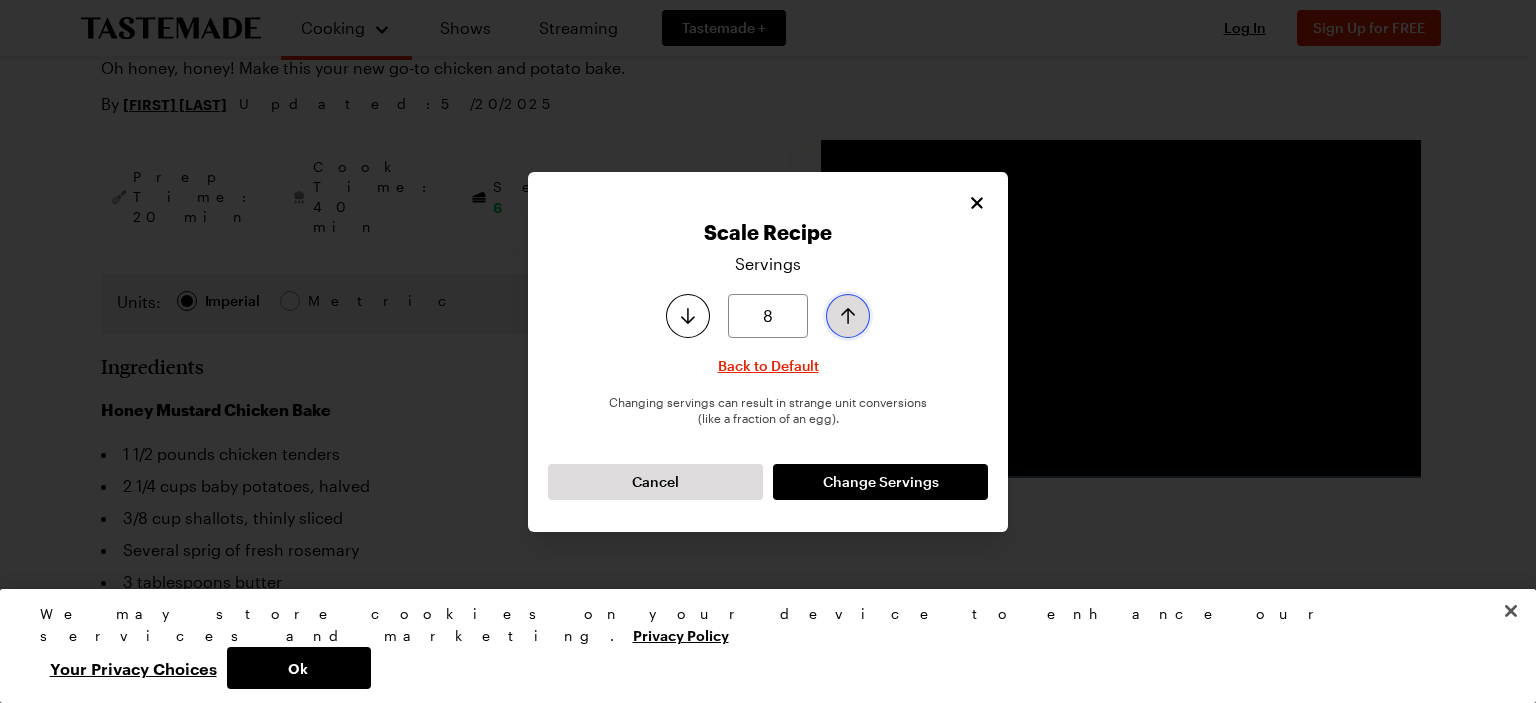 click 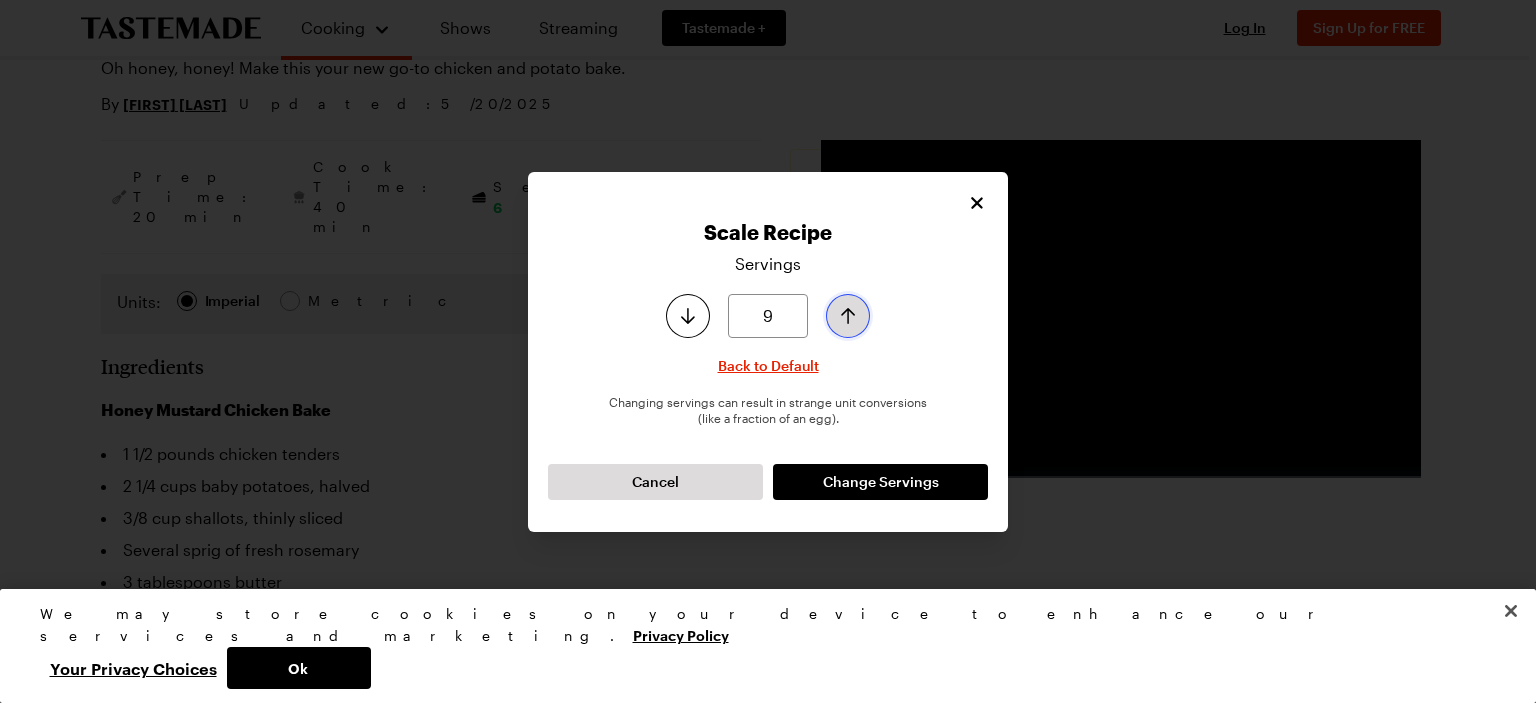 click 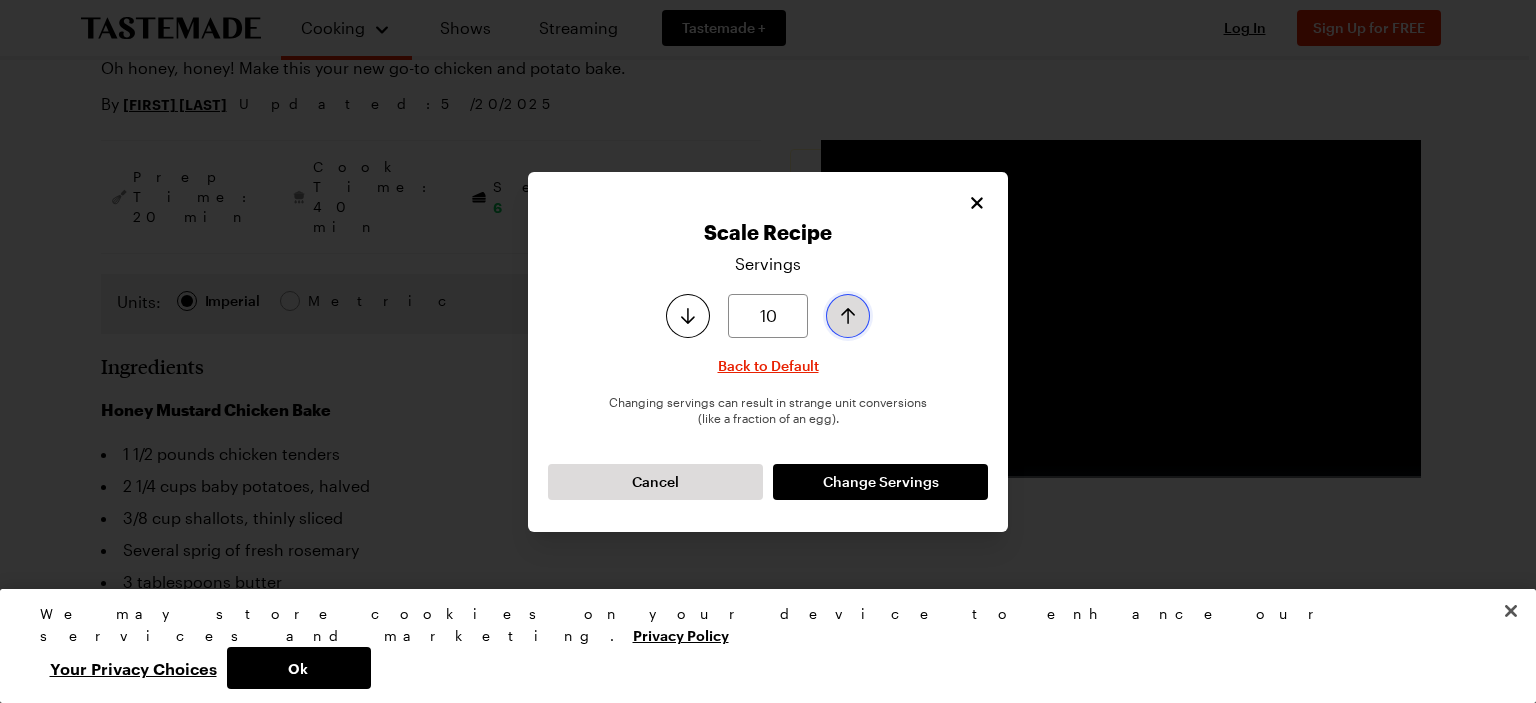 click 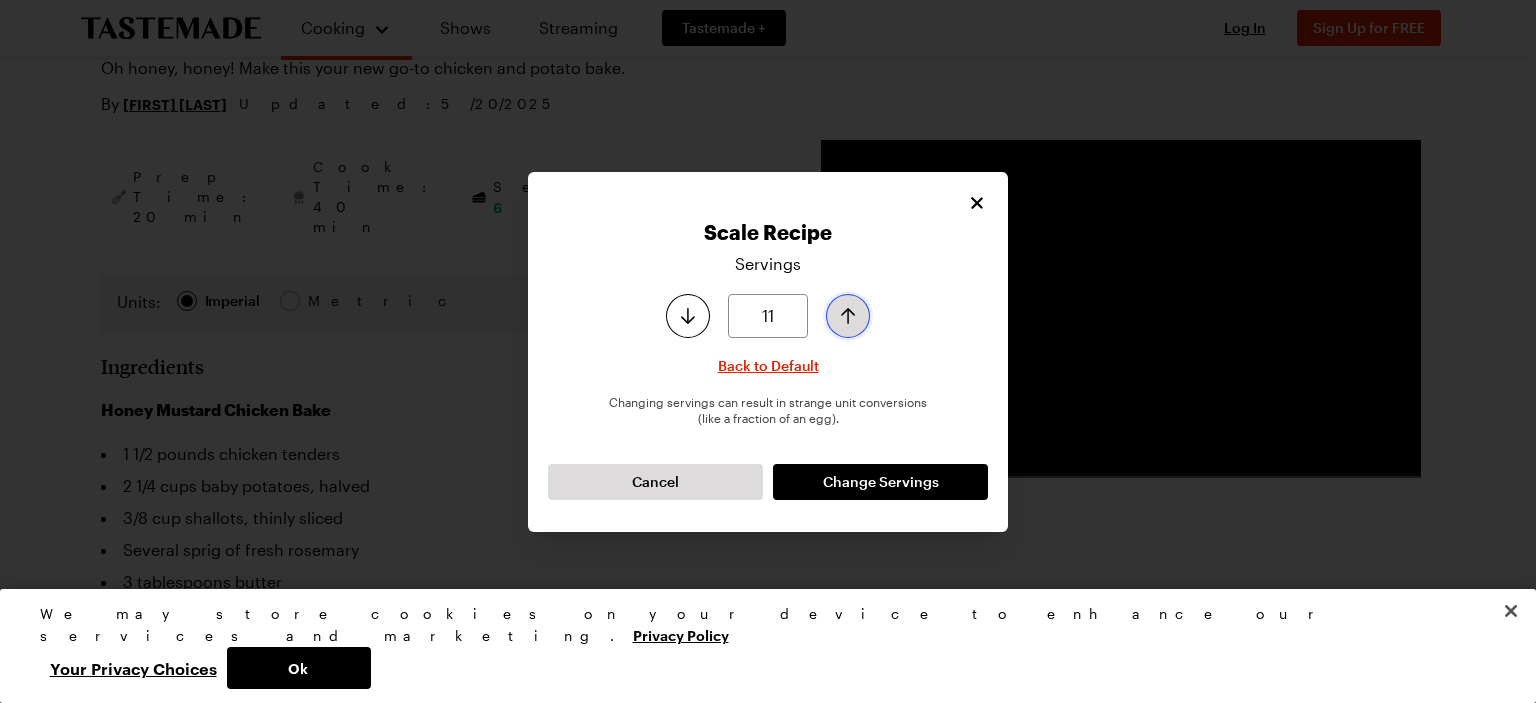 click 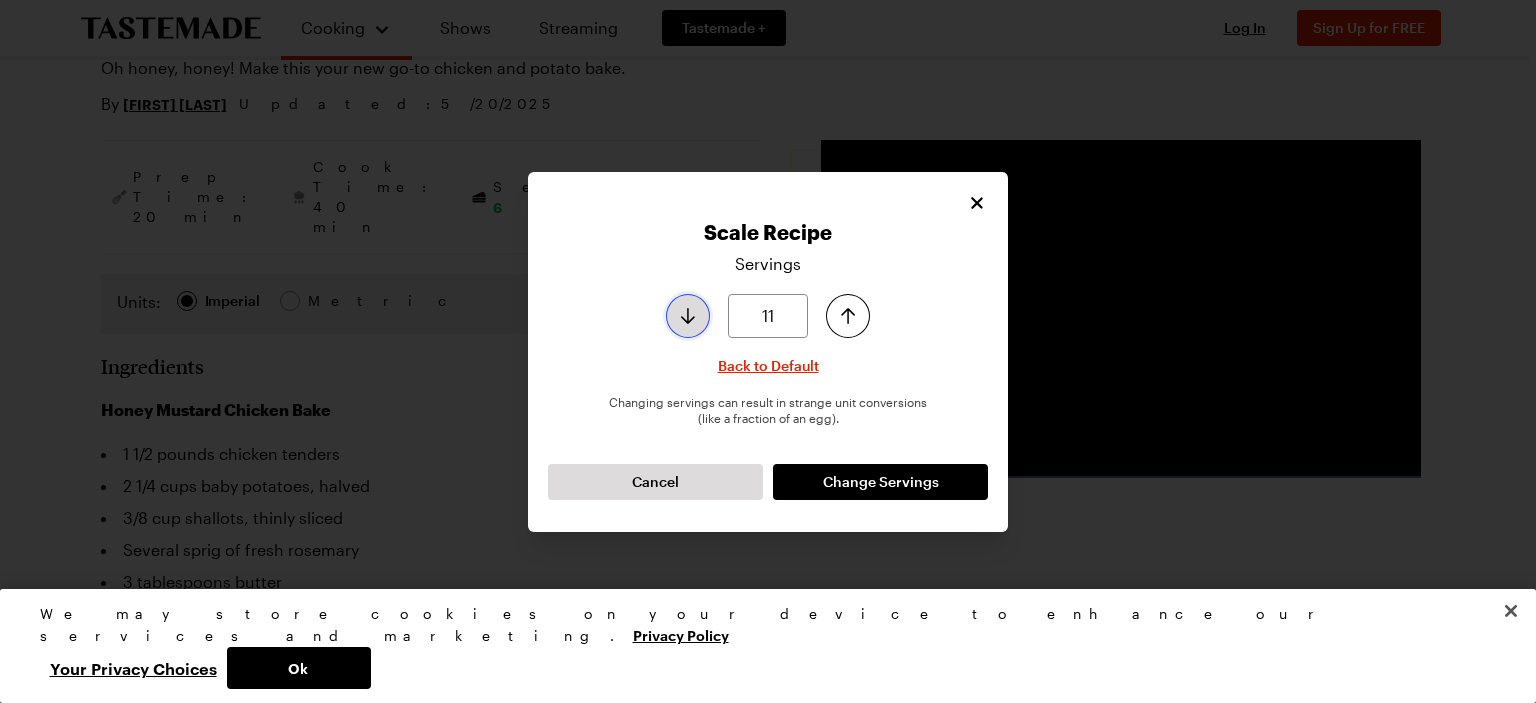 type on "10" 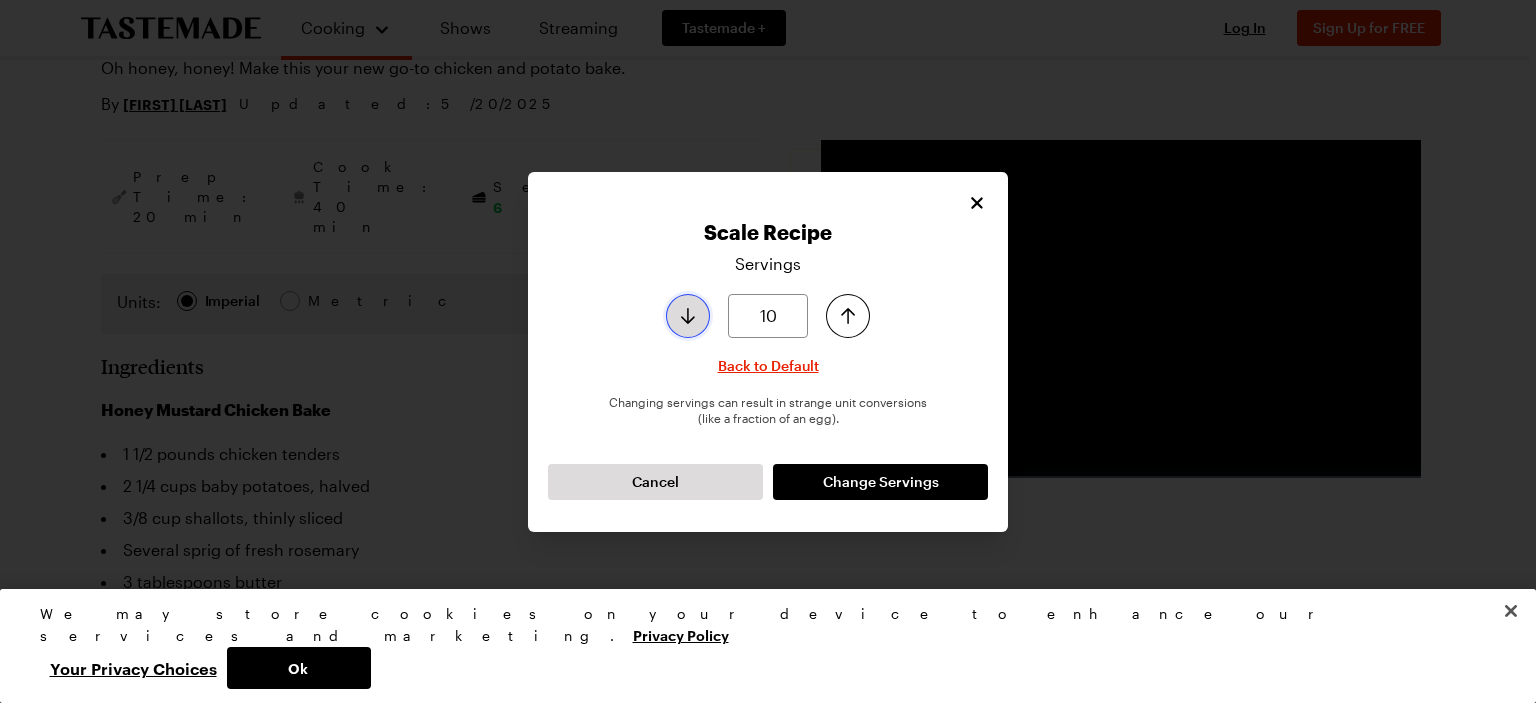 click 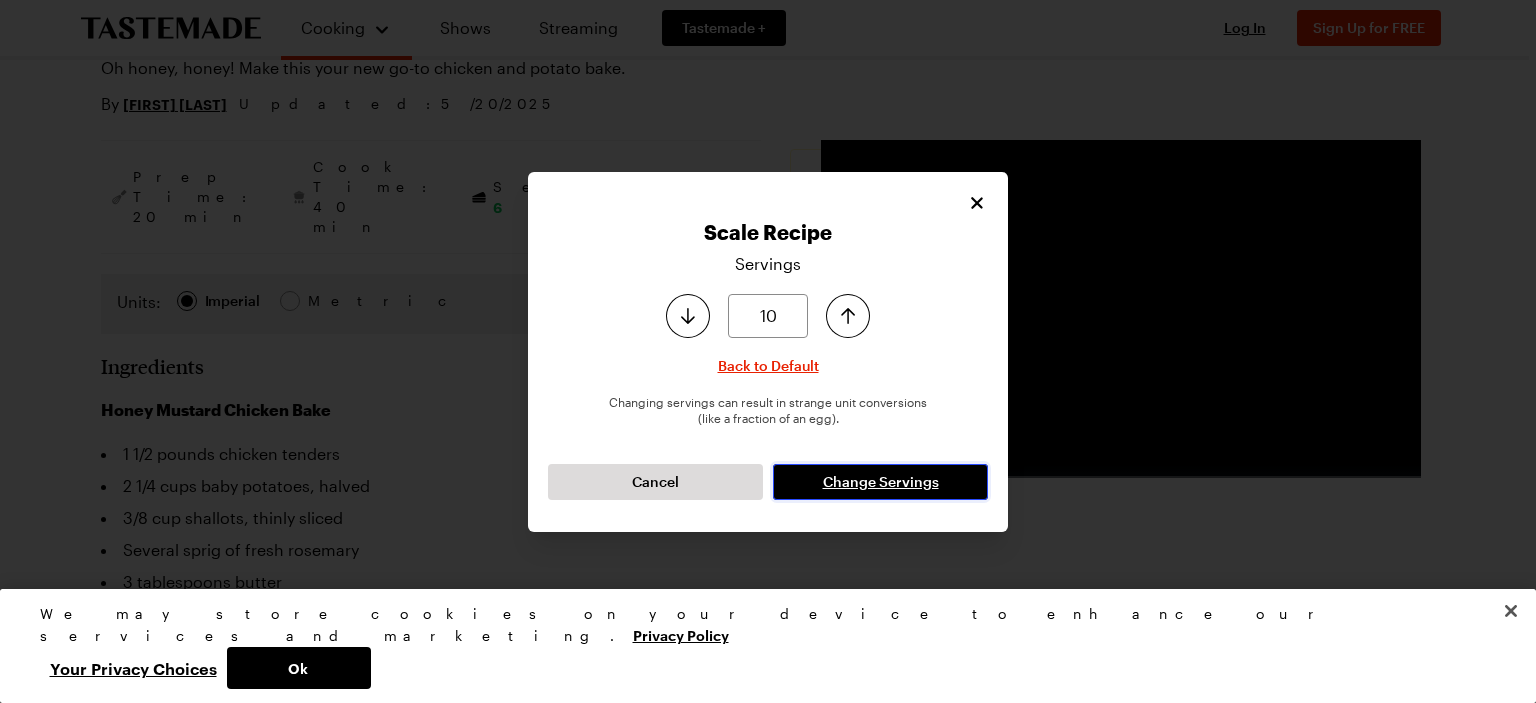 click on "Change Servings" at bounding box center (881, 482) 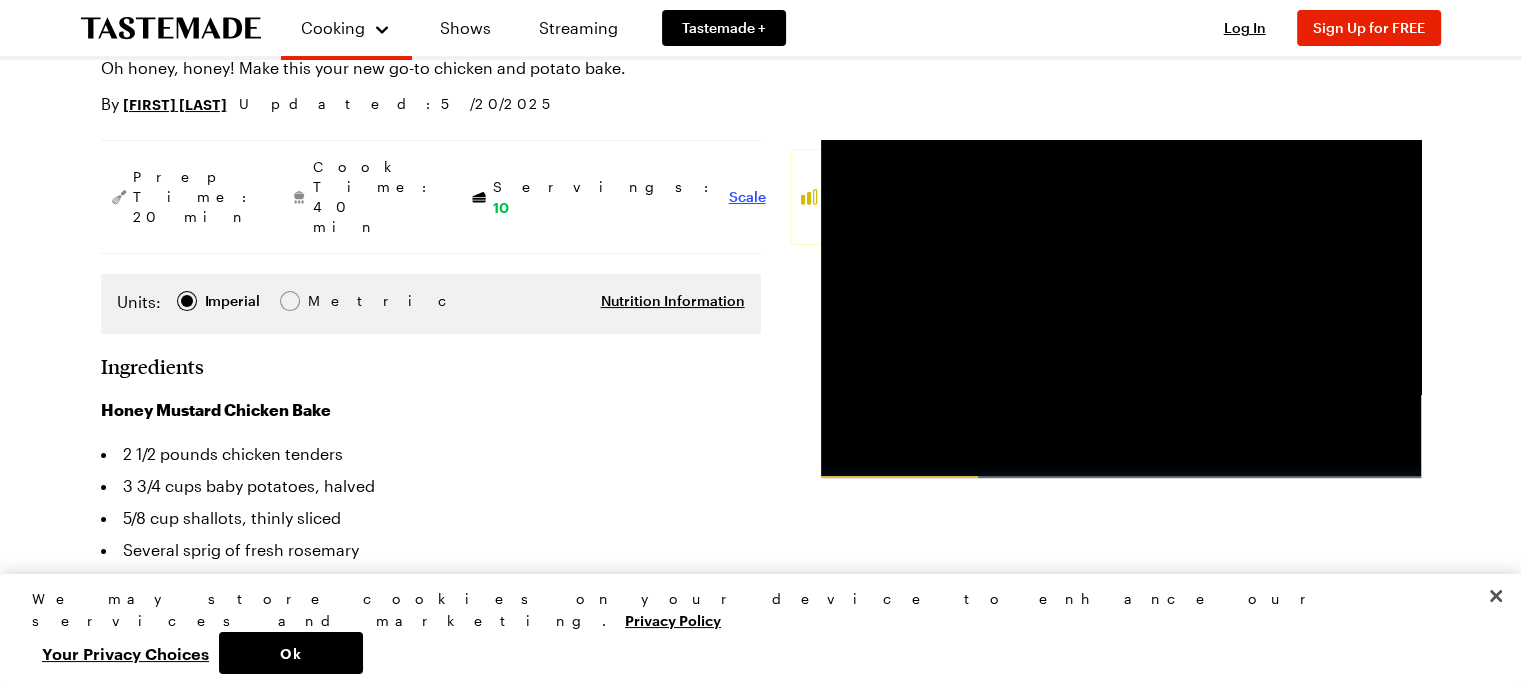 click on "Scale" at bounding box center (747, 197) 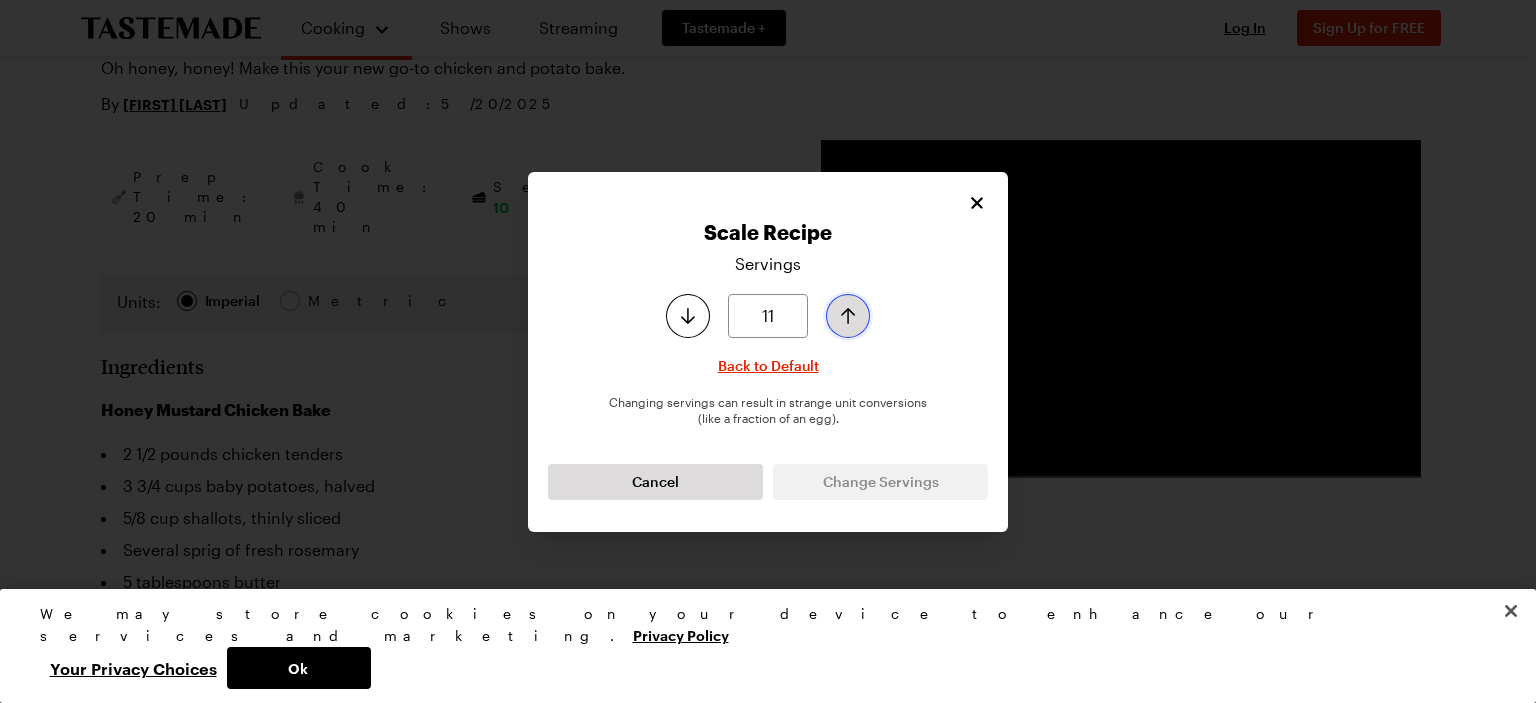 click at bounding box center (848, 316) 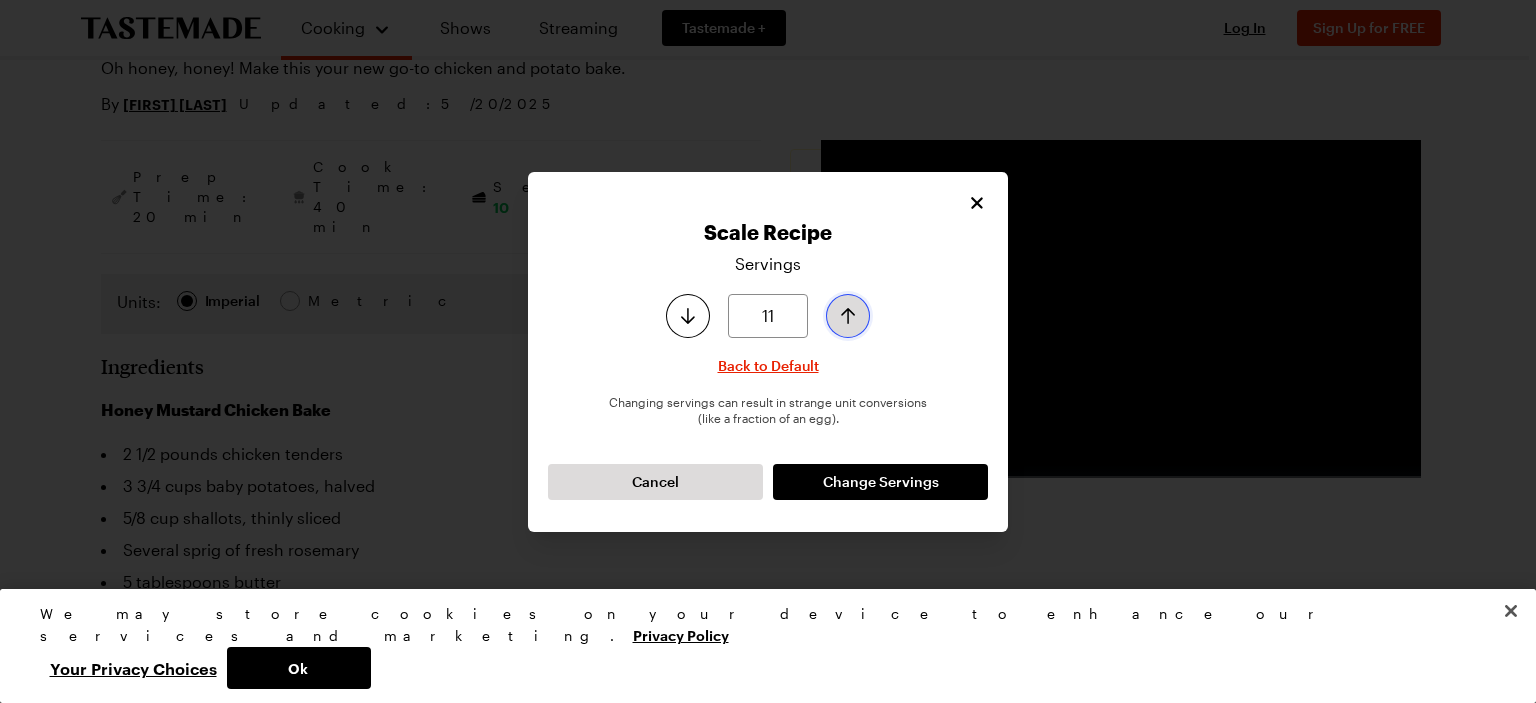 type on "12" 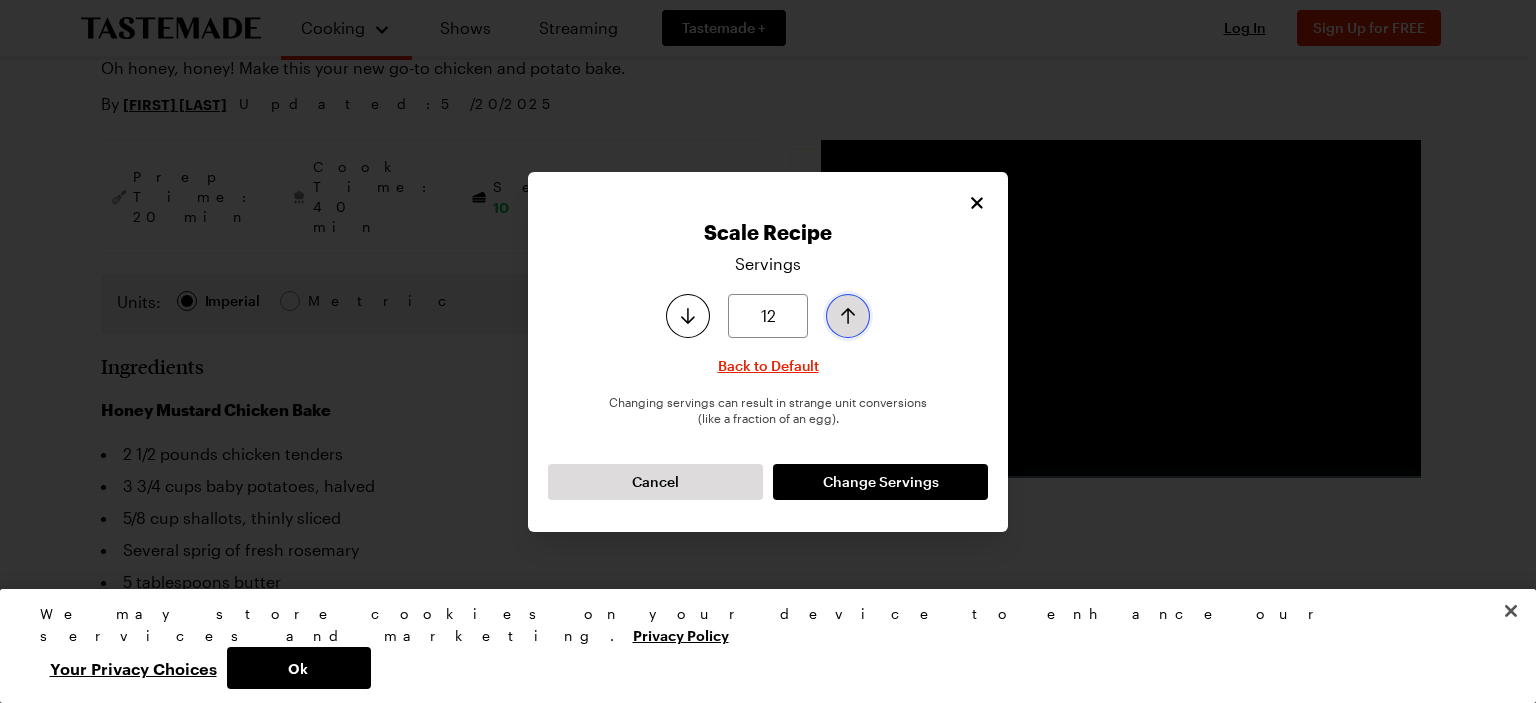 click at bounding box center [848, 316] 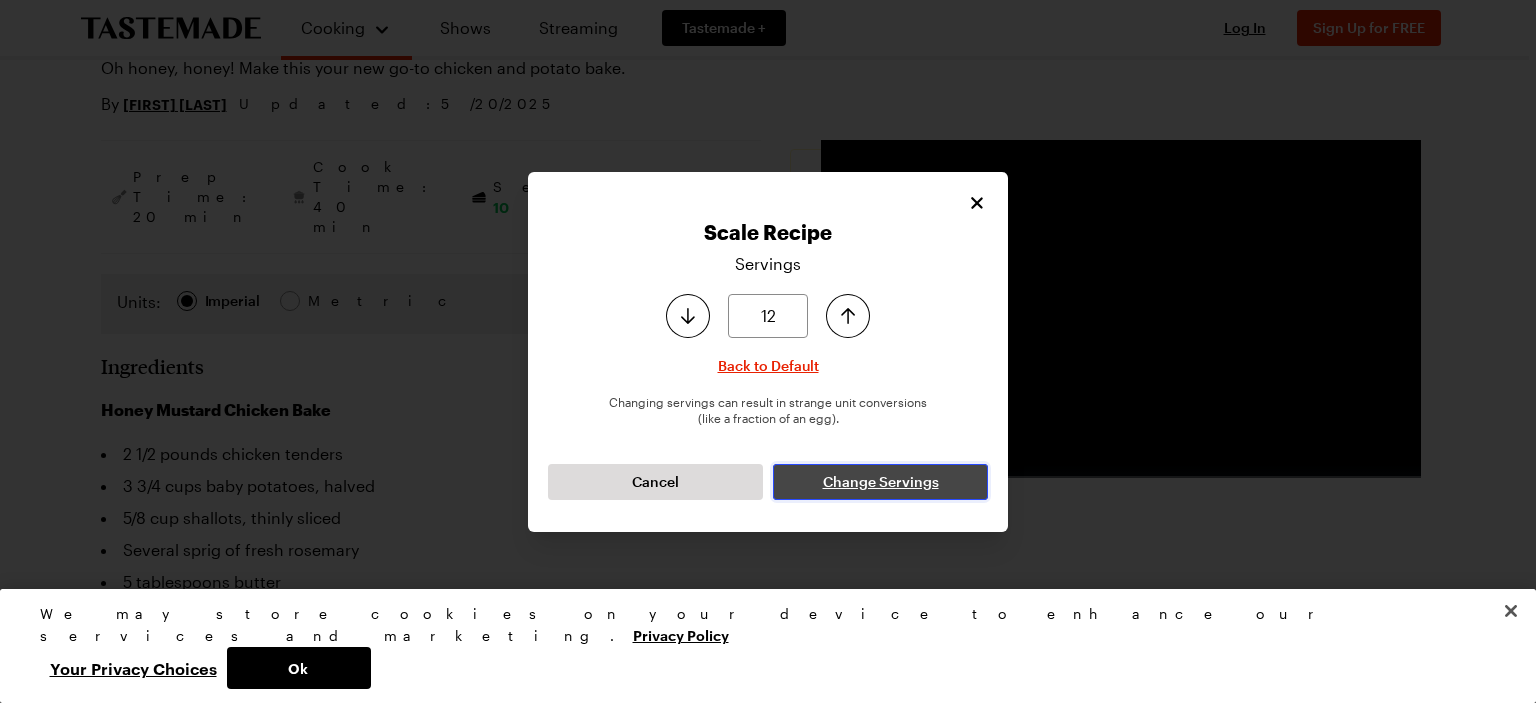 click on "Change Servings" at bounding box center (881, 482) 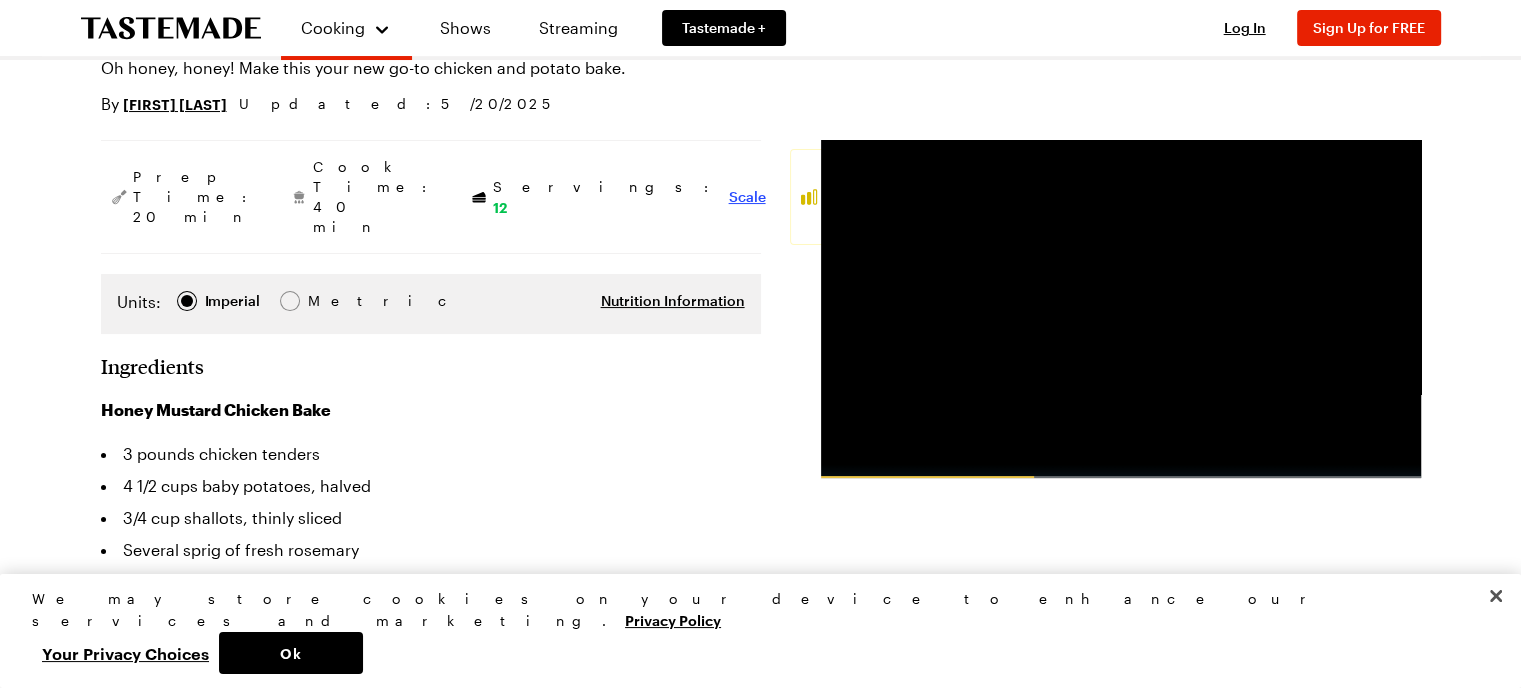 click on "Scale" at bounding box center (747, 197) 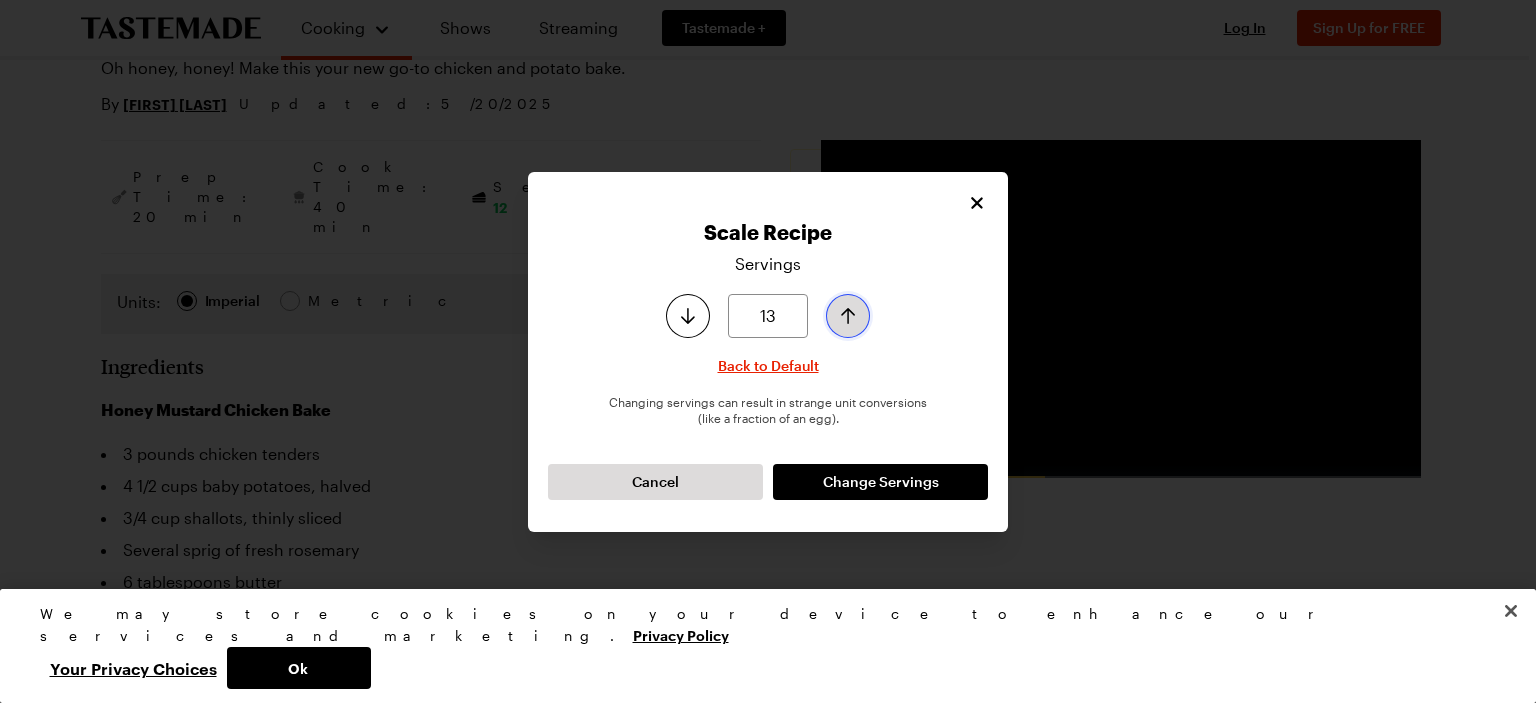 click 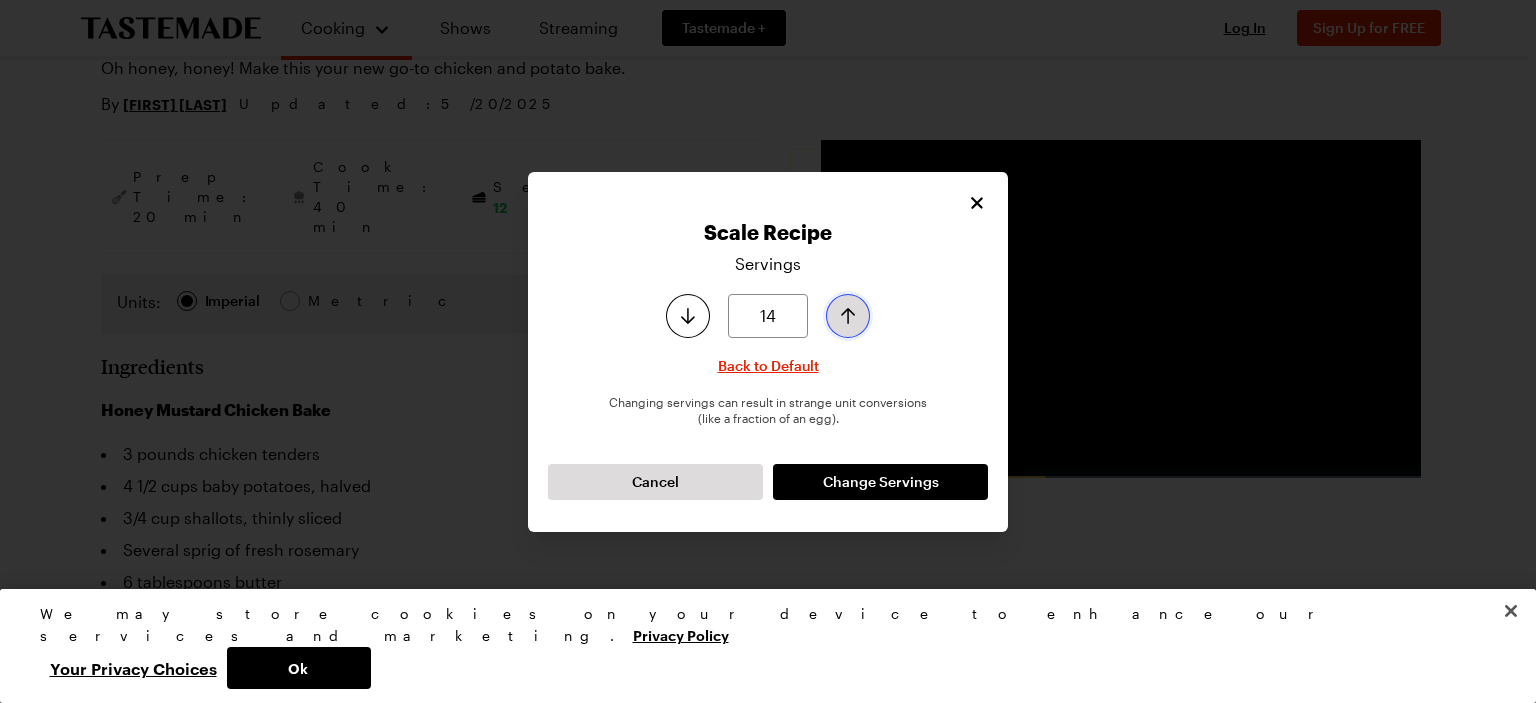 click 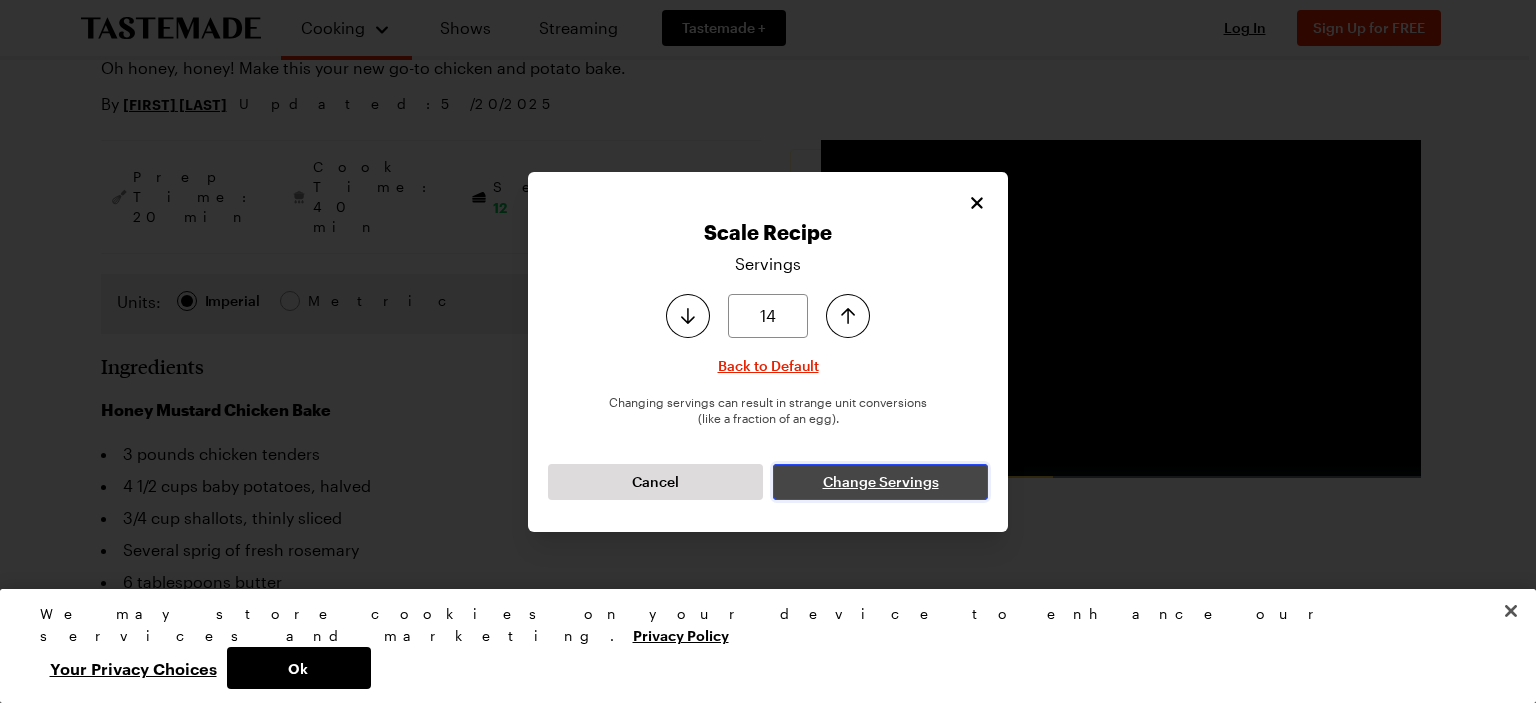click on "Change Servings" at bounding box center [881, 482] 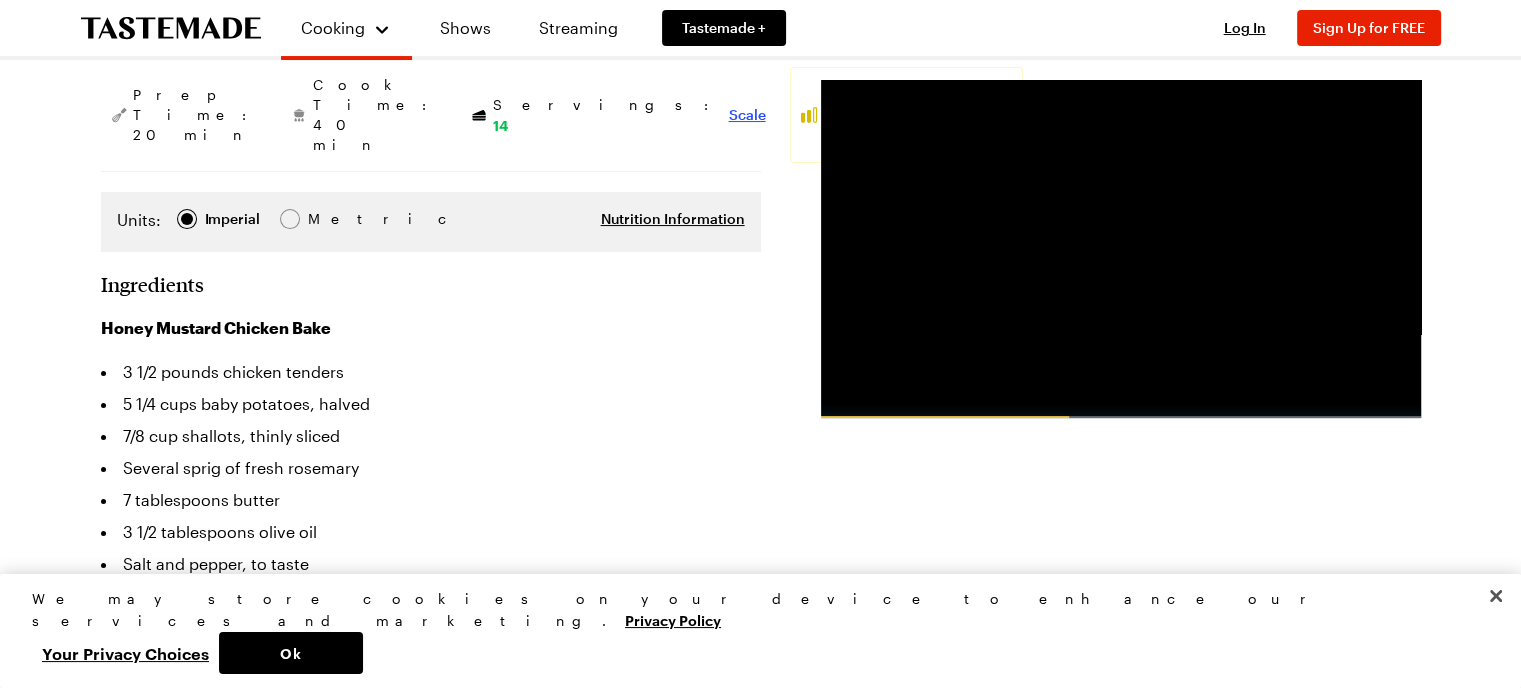 scroll, scrollTop: 400, scrollLeft: 0, axis: vertical 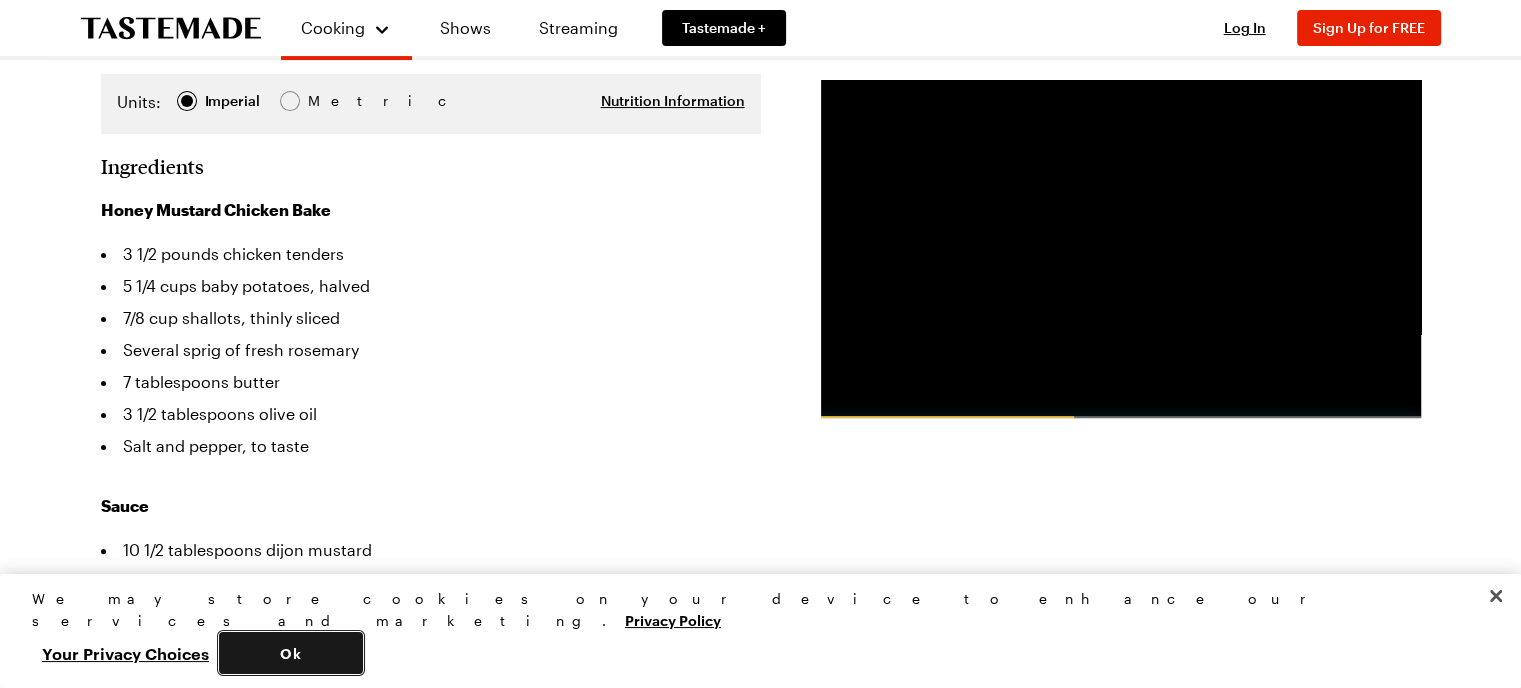 click on "Ok" at bounding box center (291, 653) 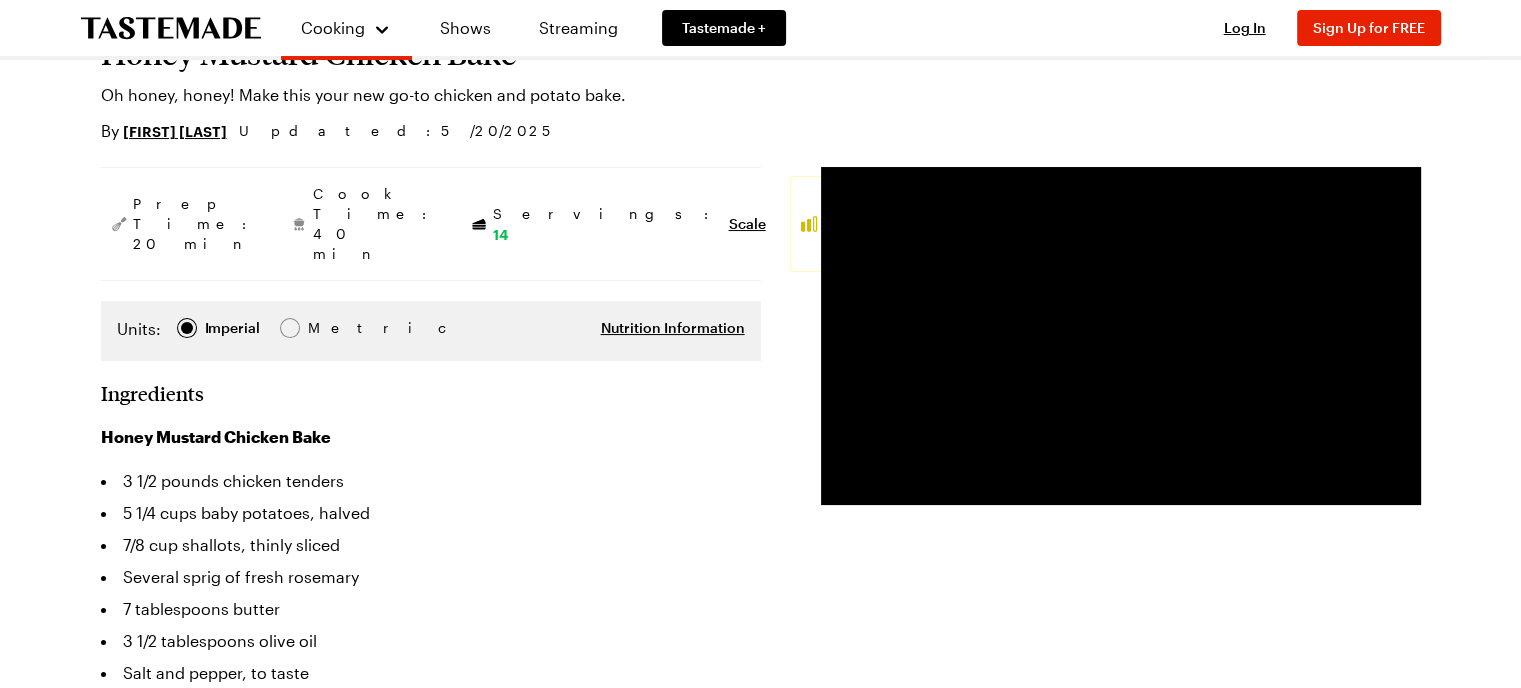 scroll, scrollTop: 400, scrollLeft: 0, axis: vertical 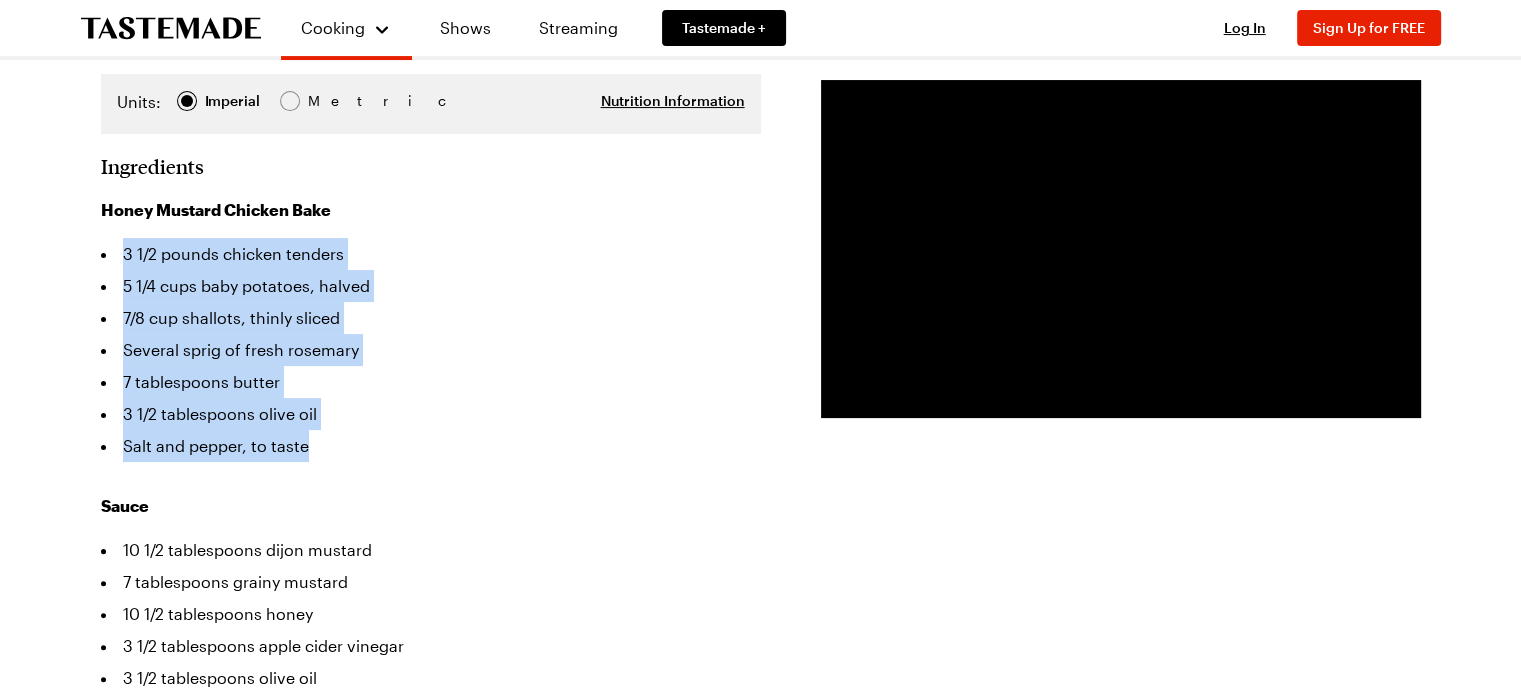 drag, startPoint x: 316, startPoint y: 389, endPoint x: 125, endPoint y: 200, distance: 268.70428 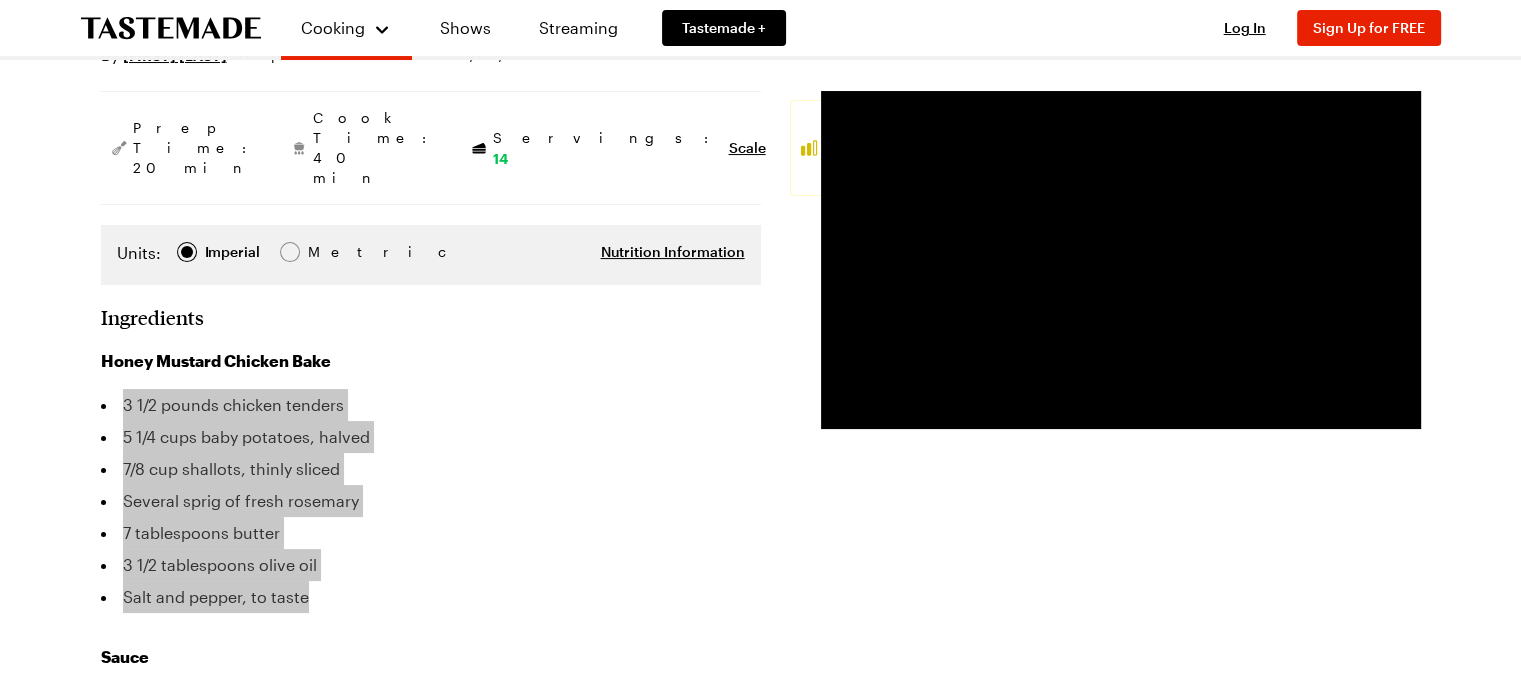 scroll, scrollTop: 0, scrollLeft: 0, axis: both 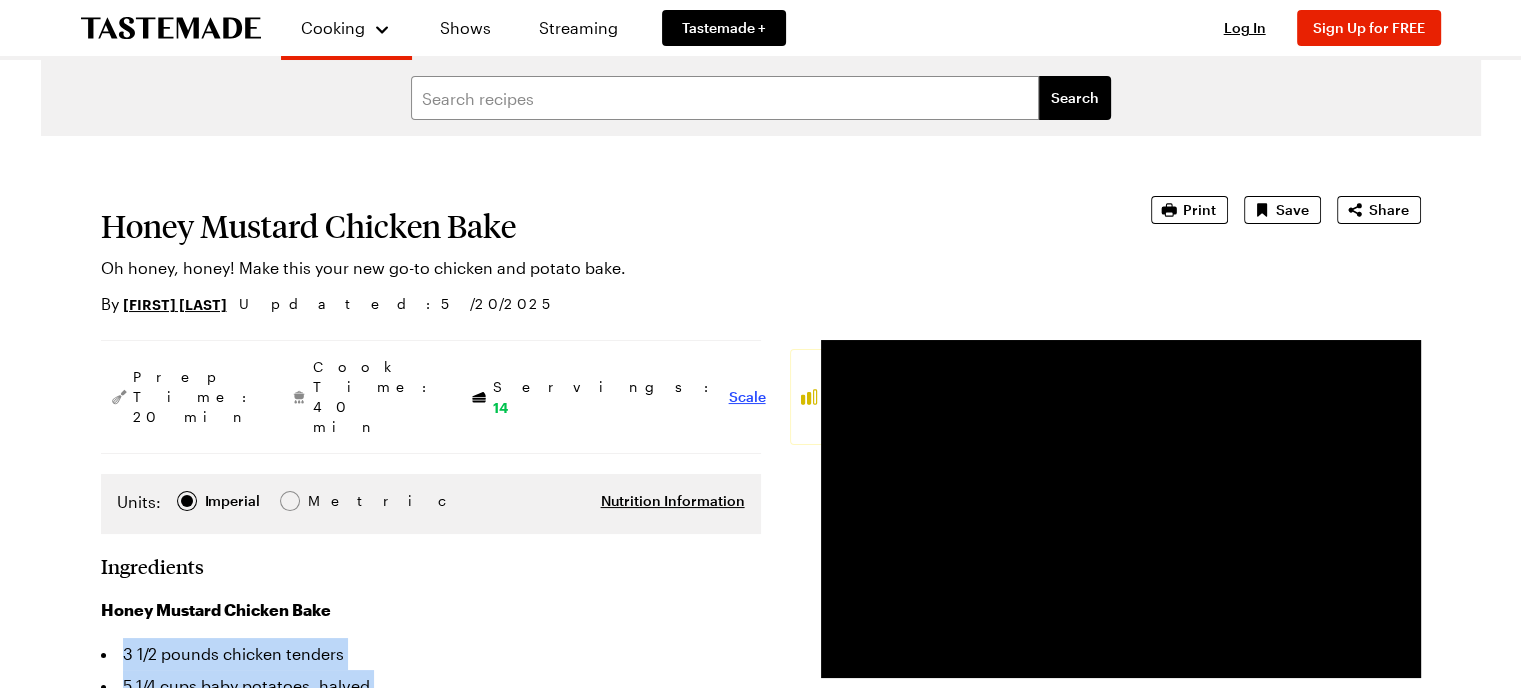 click on "Scale" at bounding box center (747, 397) 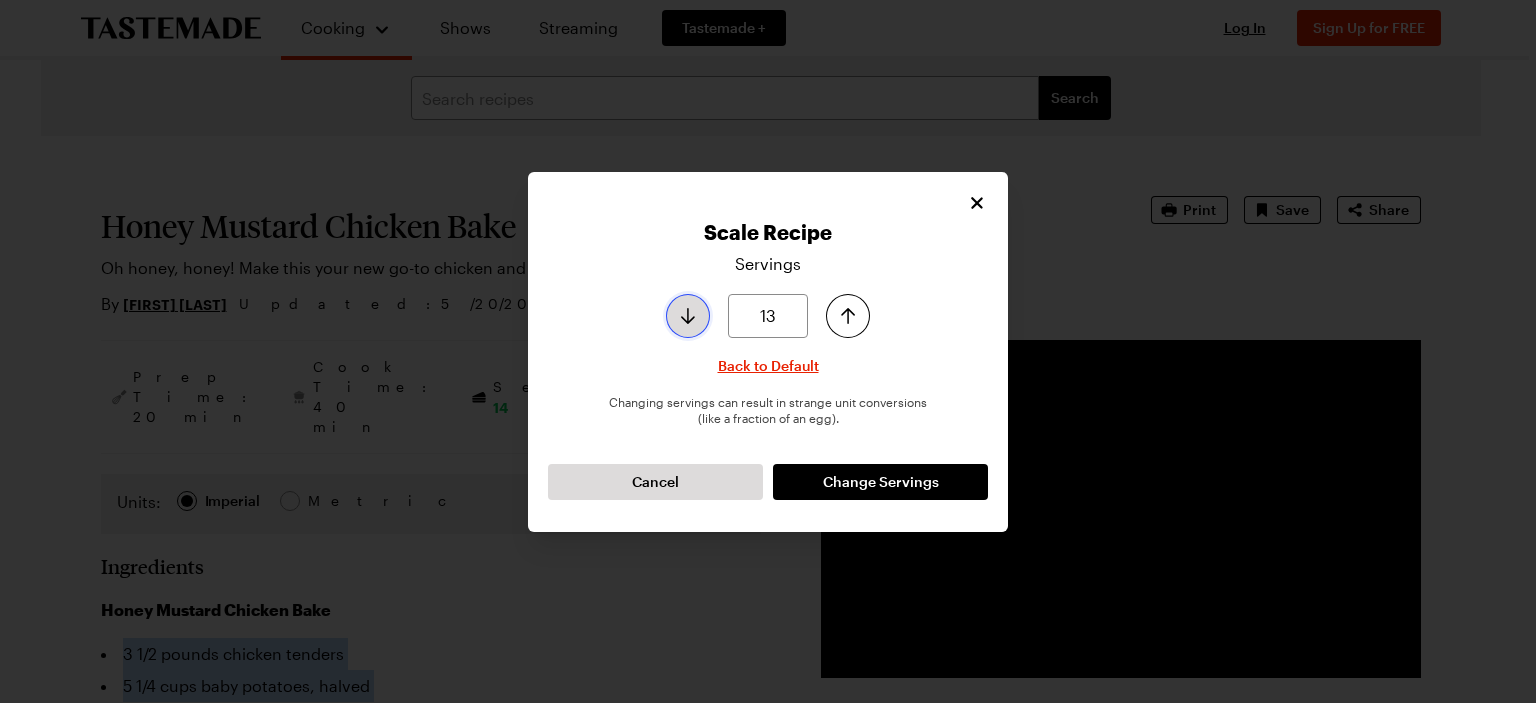 click 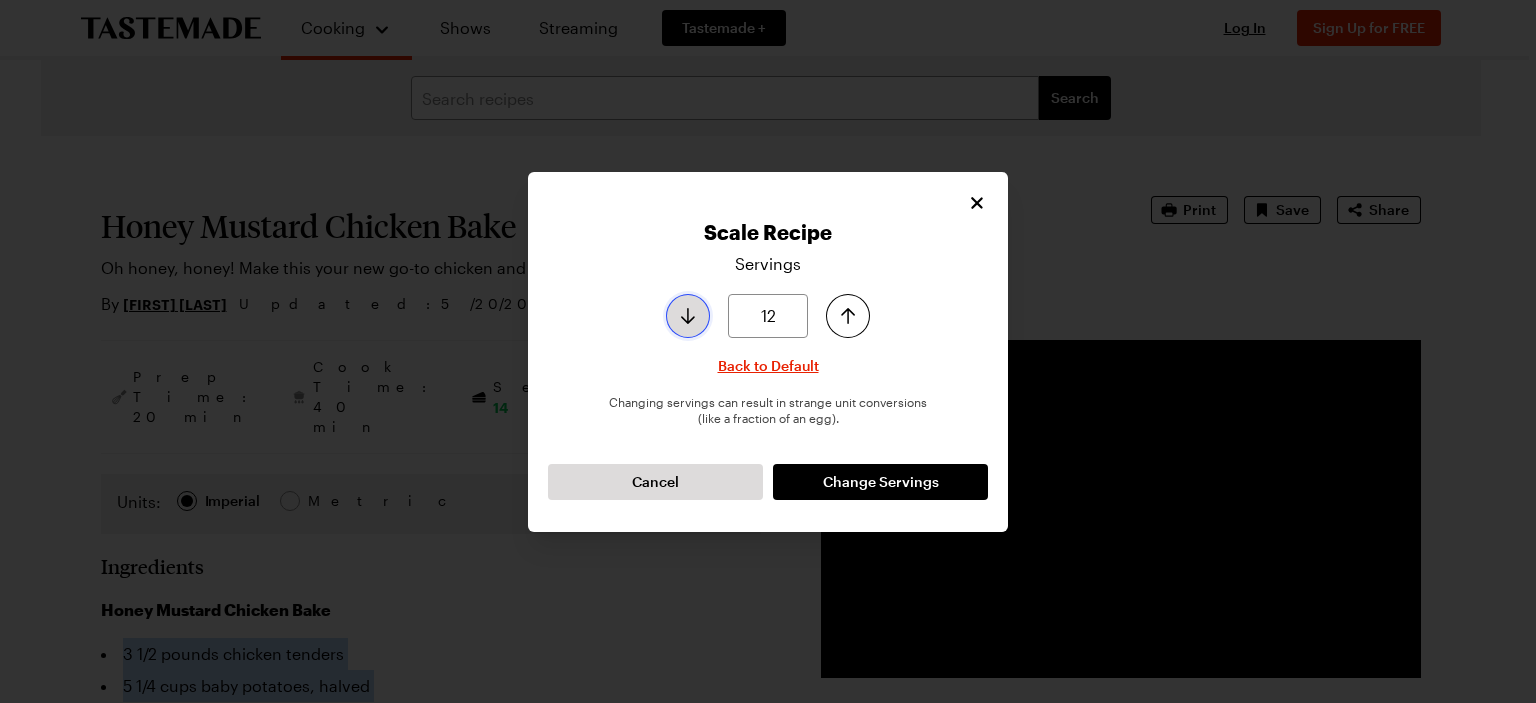 click 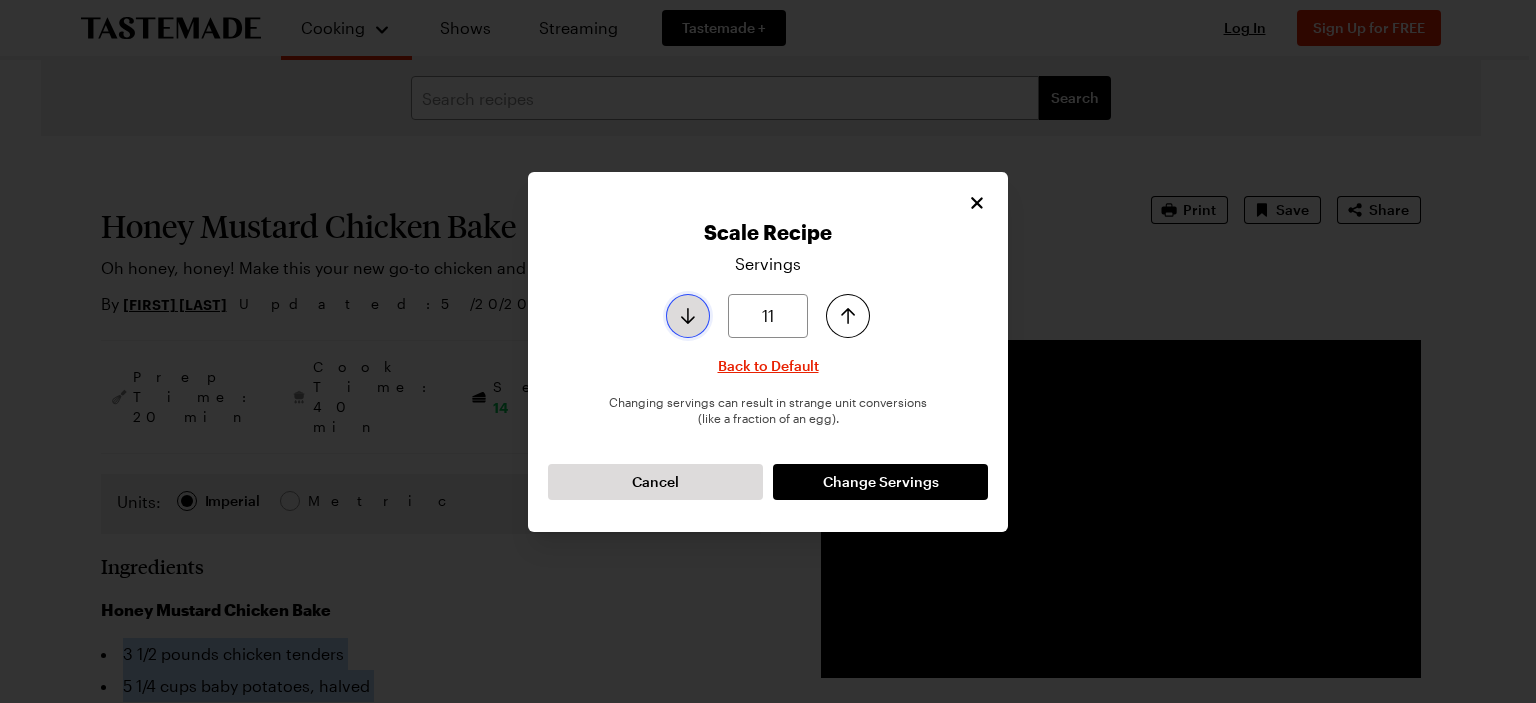 click 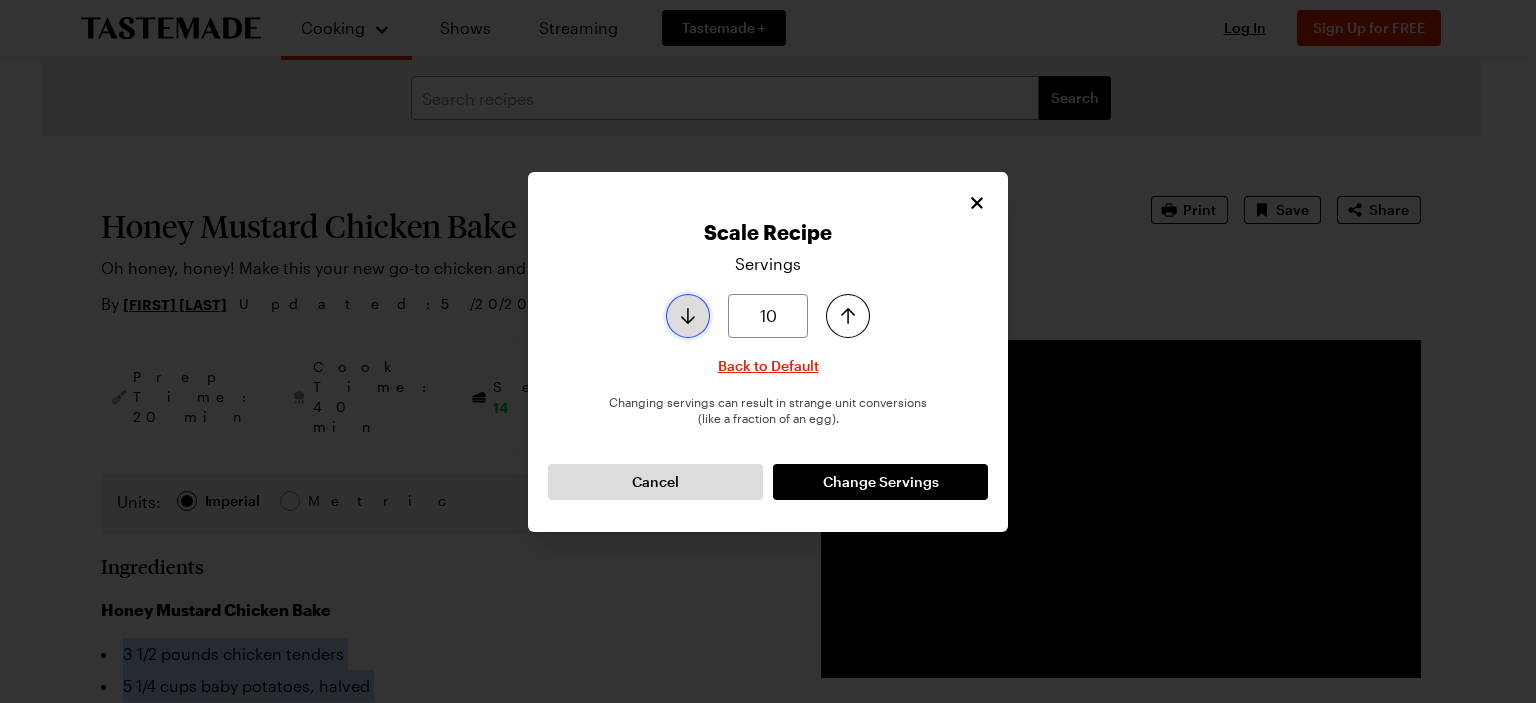 click 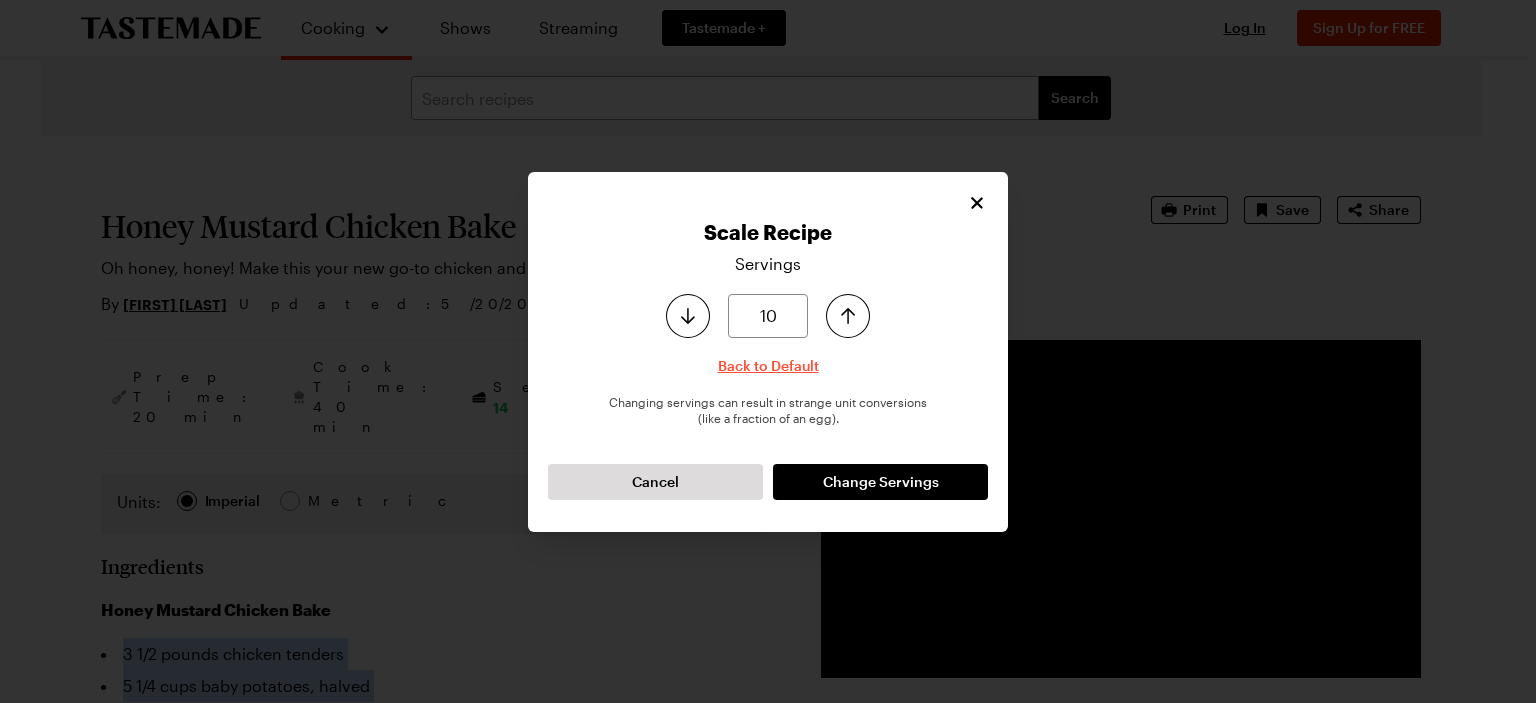 click on "Back to Default" at bounding box center (768, 366) 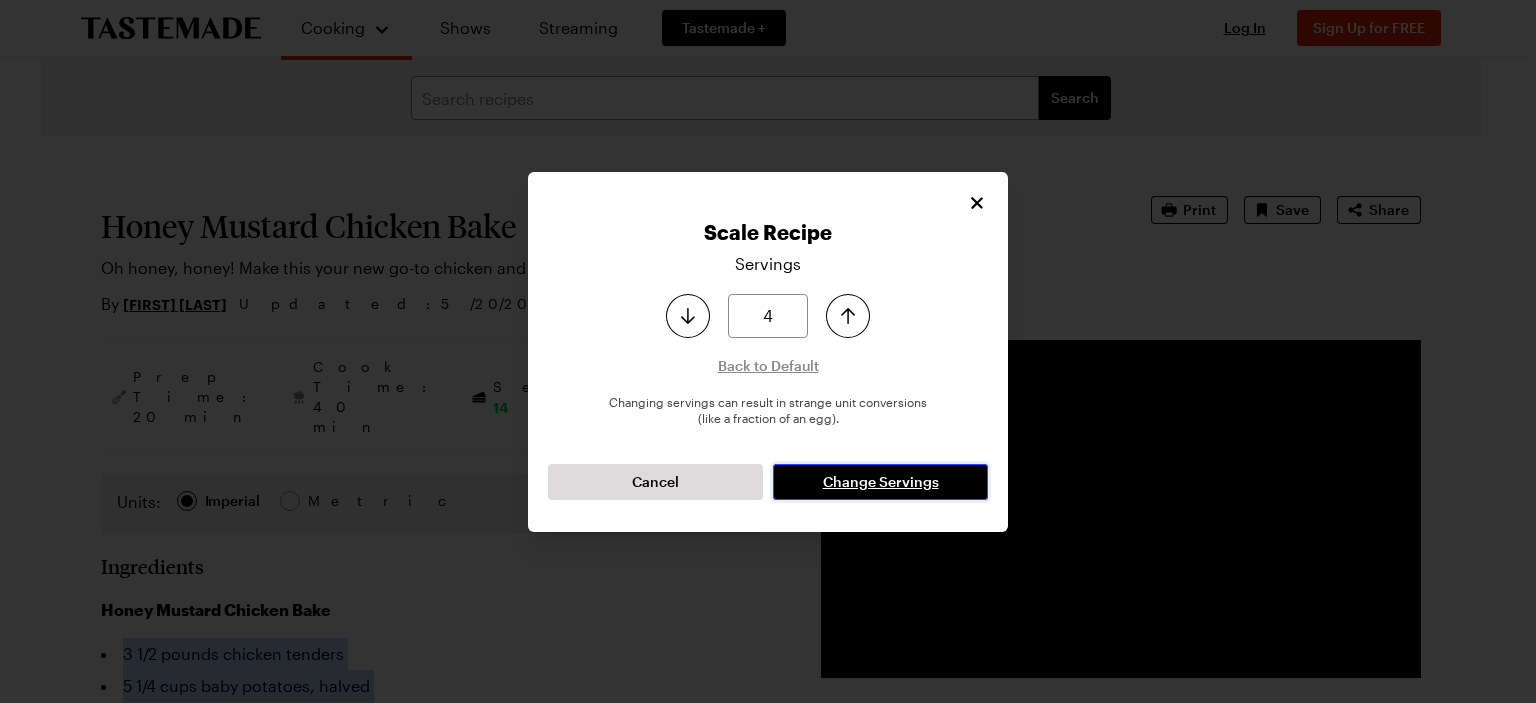 click on "Change Servings" at bounding box center [880, 482] 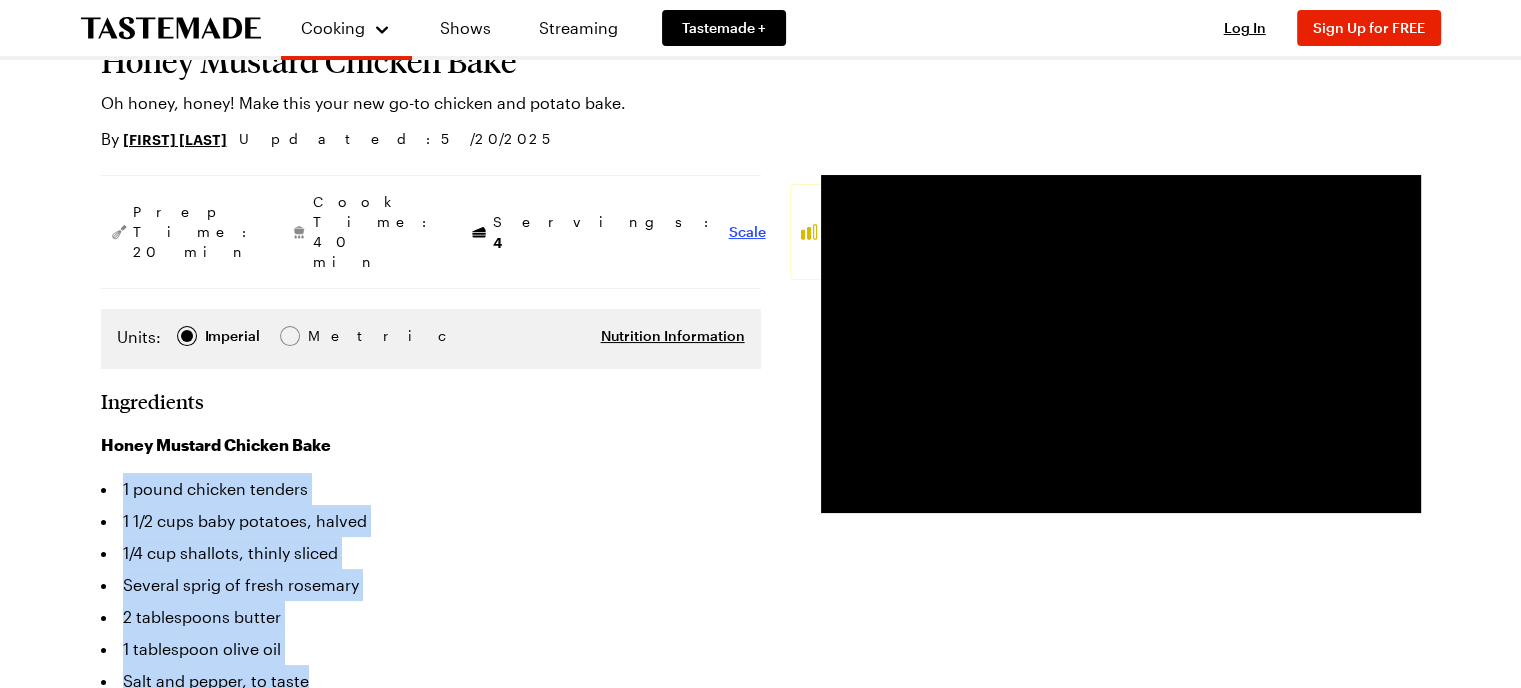 scroll, scrollTop: 200, scrollLeft: 0, axis: vertical 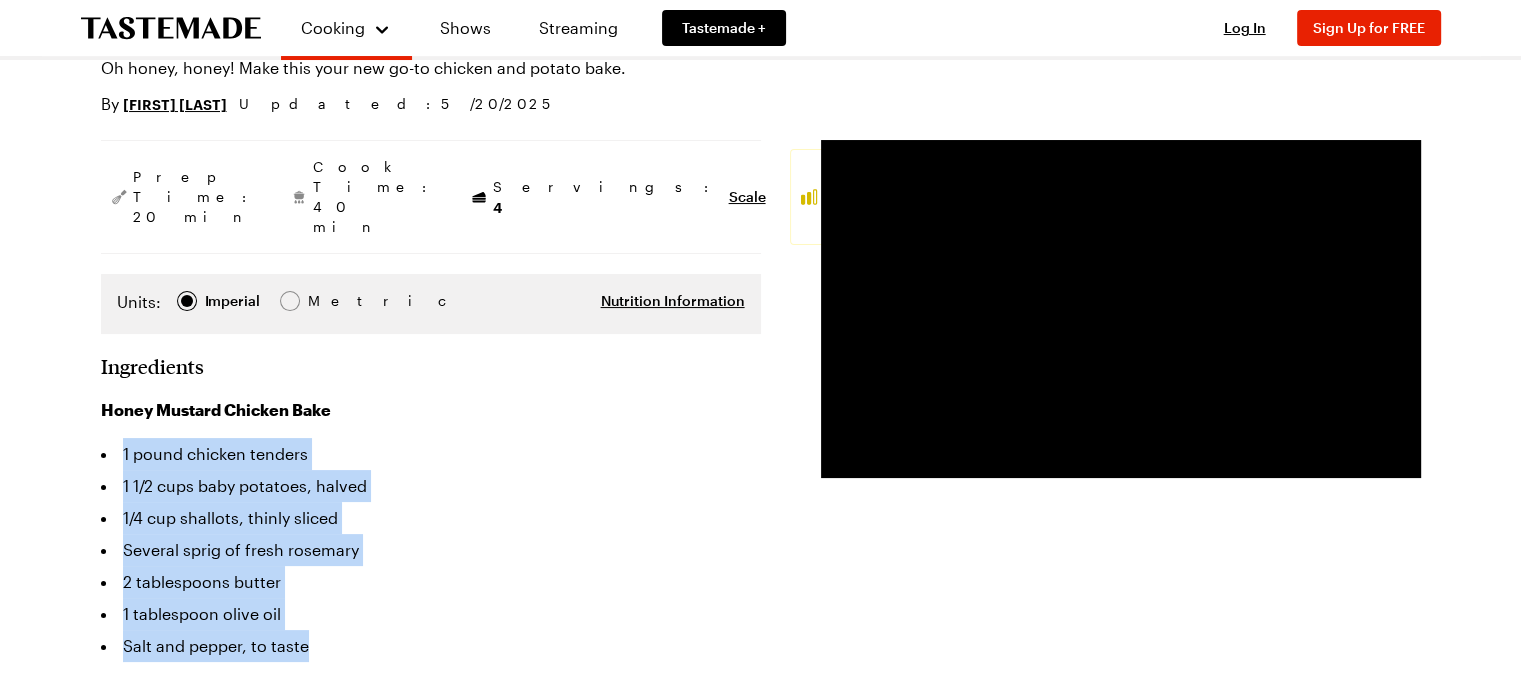 click on "1/4 cup shallots, thinly sliced" at bounding box center (431, 518) 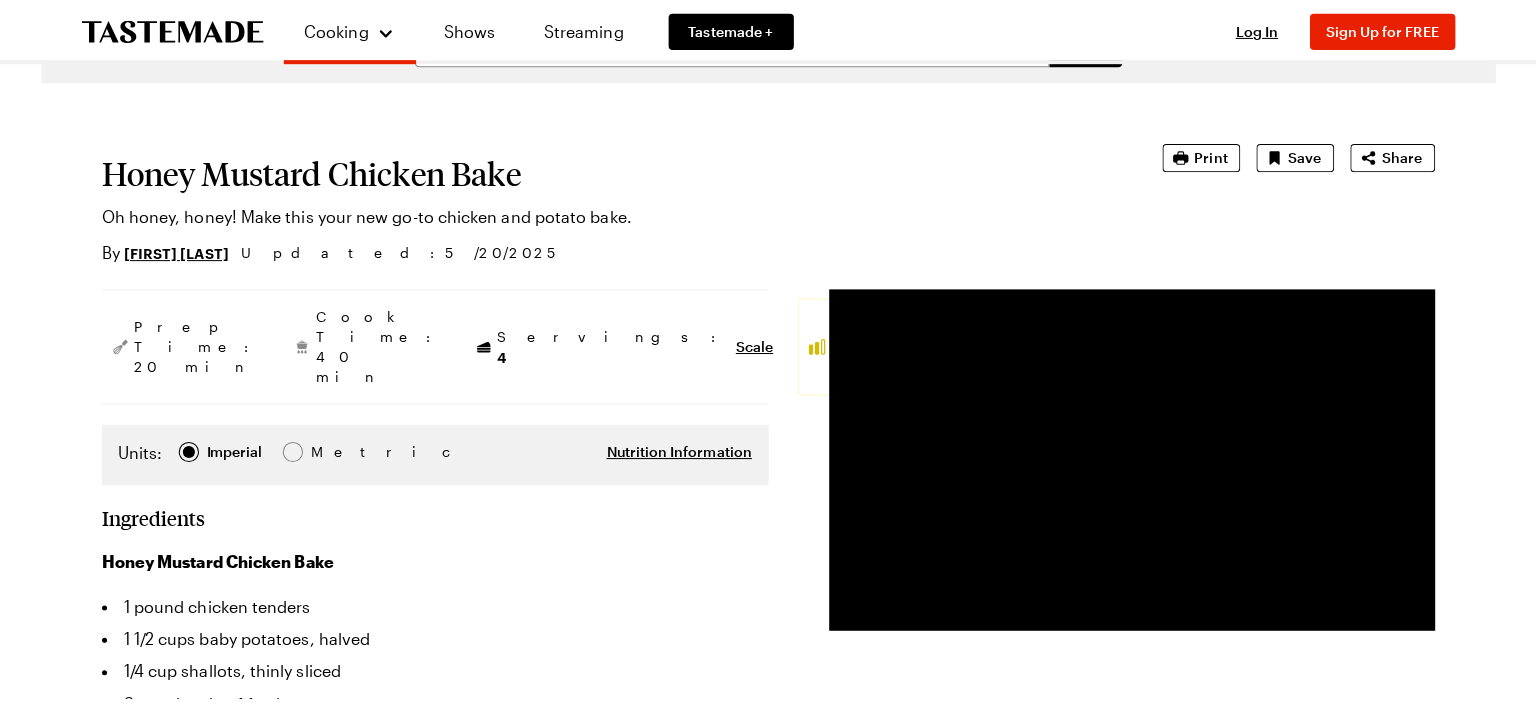 scroll, scrollTop: 0, scrollLeft: 0, axis: both 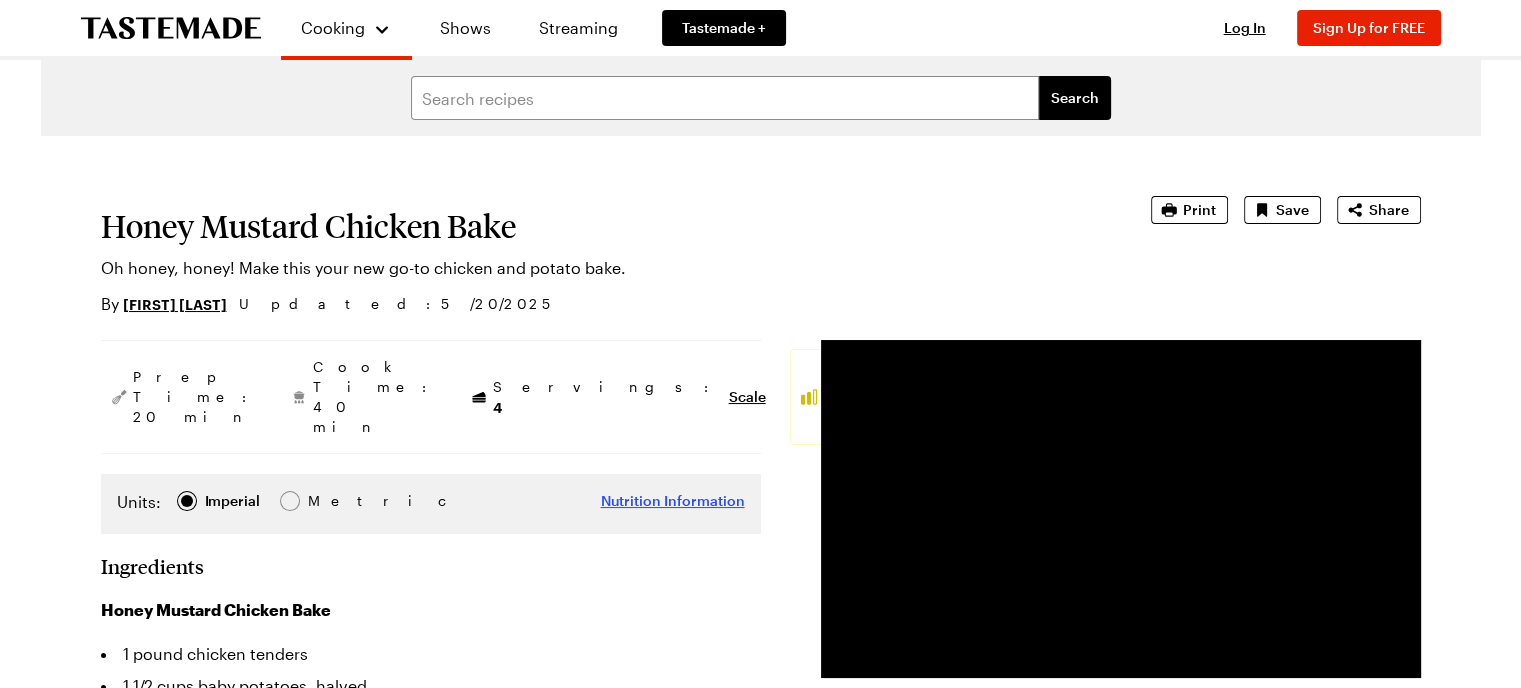 click on "Nutrition Information" at bounding box center (673, 501) 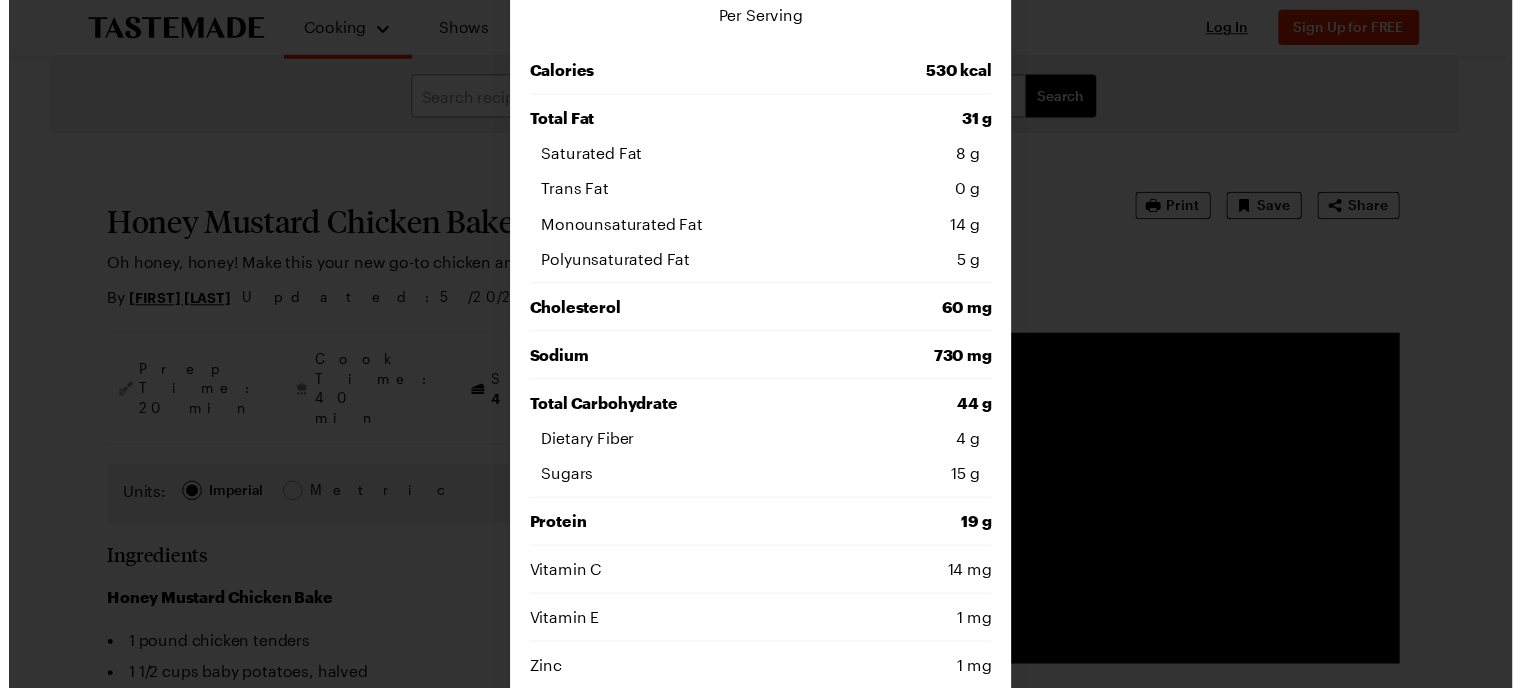 scroll, scrollTop: 0, scrollLeft: 0, axis: both 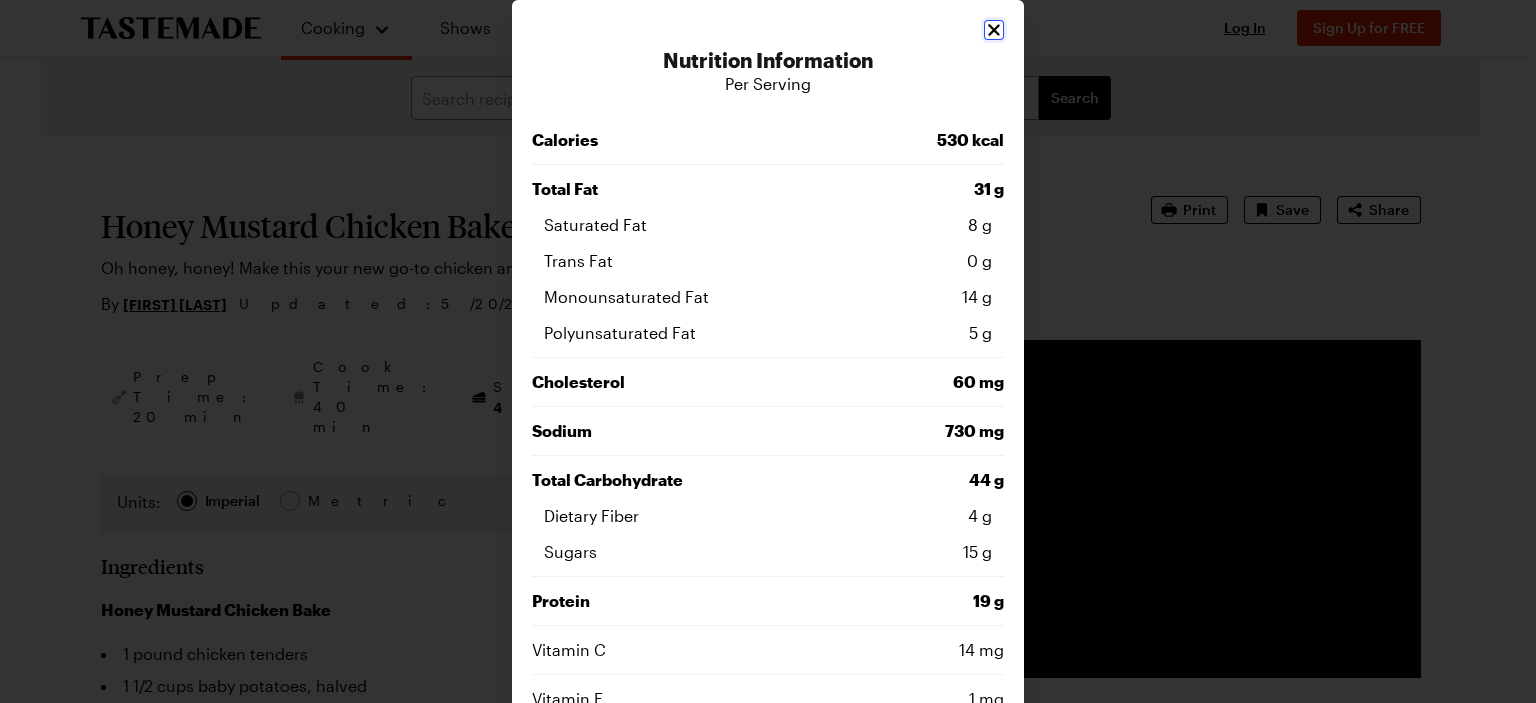 click 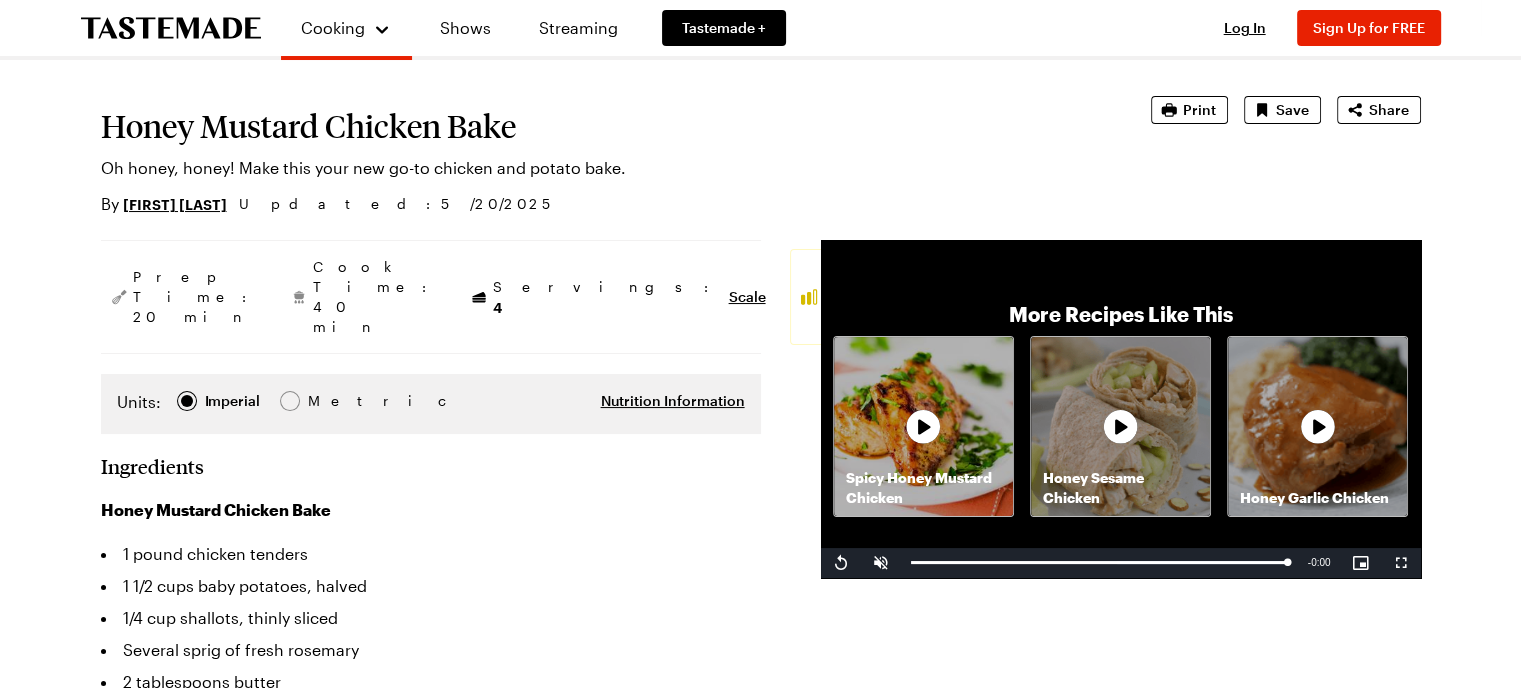 scroll, scrollTop: 0, scrollLeft: 0, axis: both 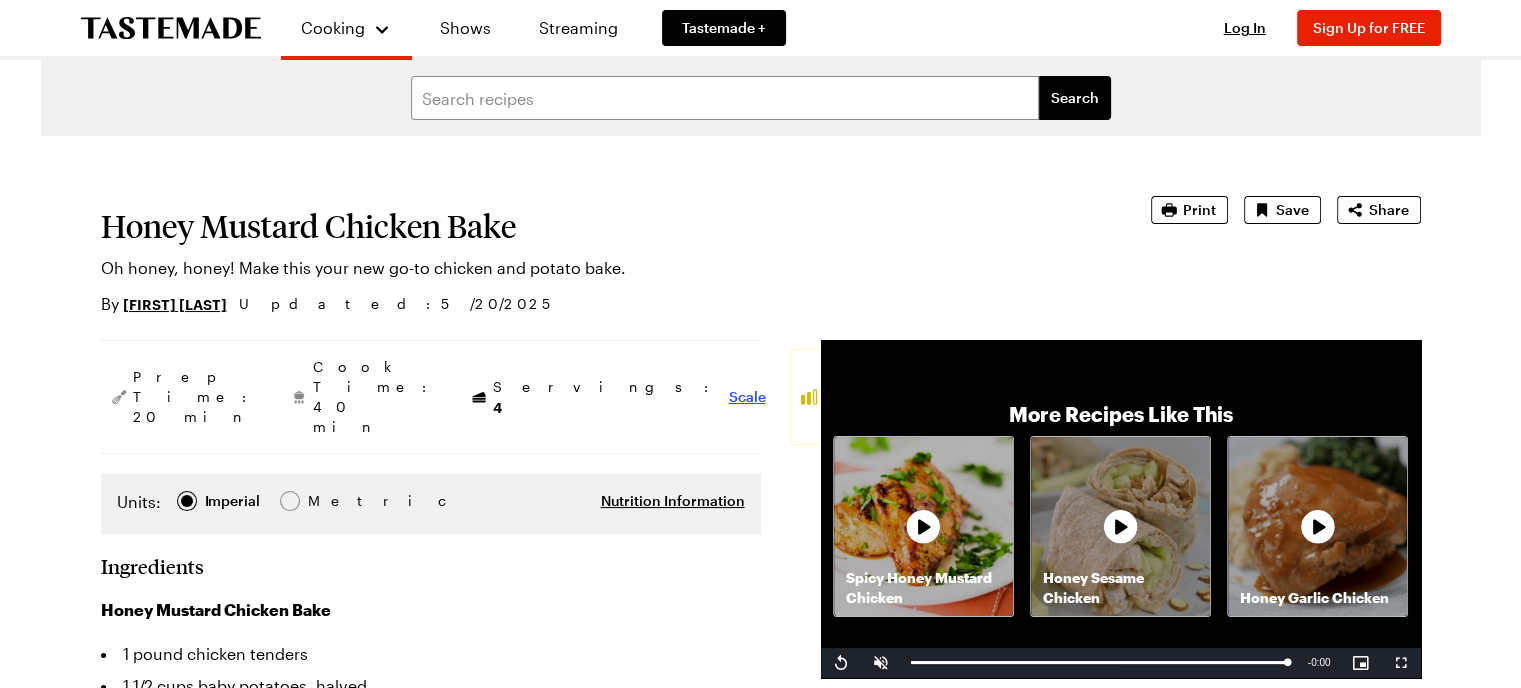 click on "Scale" at bounding box center [747, 397] 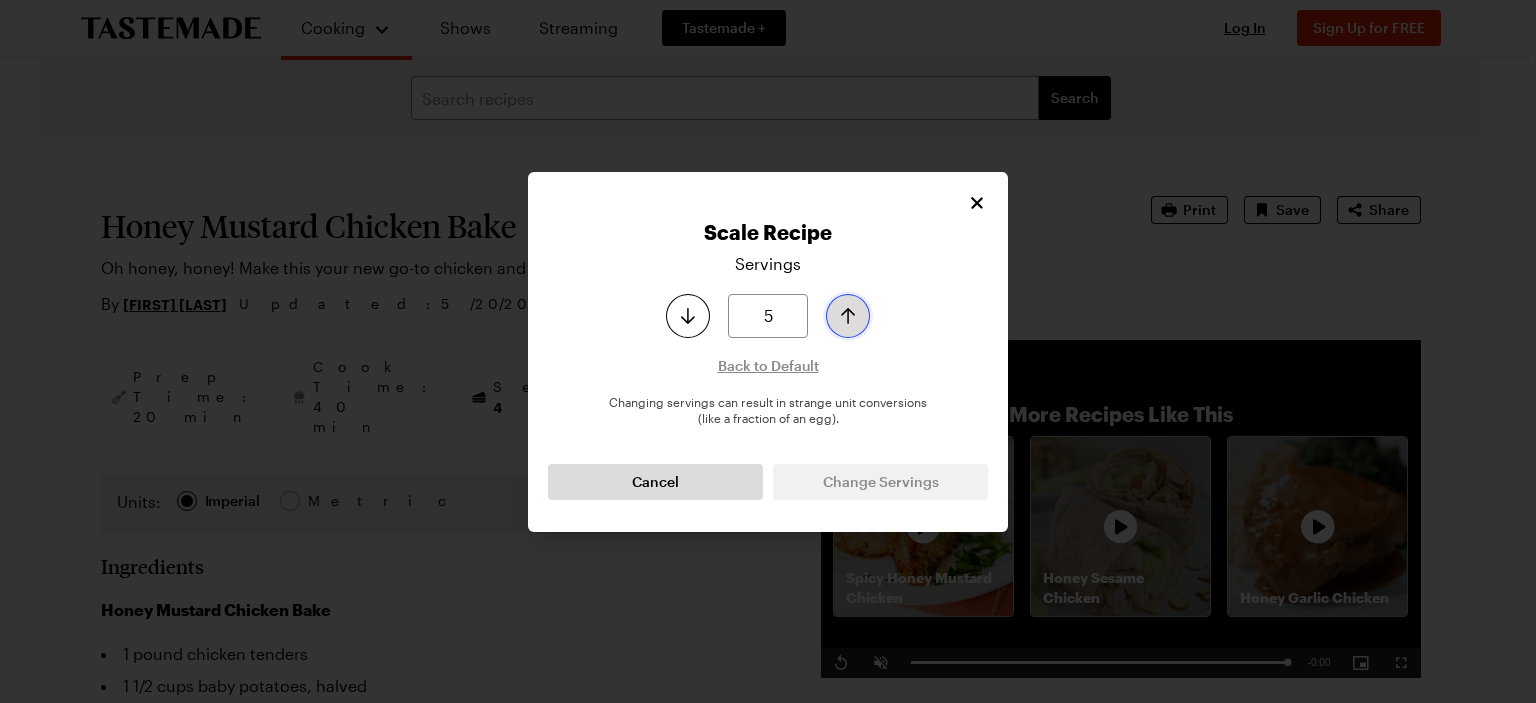 click 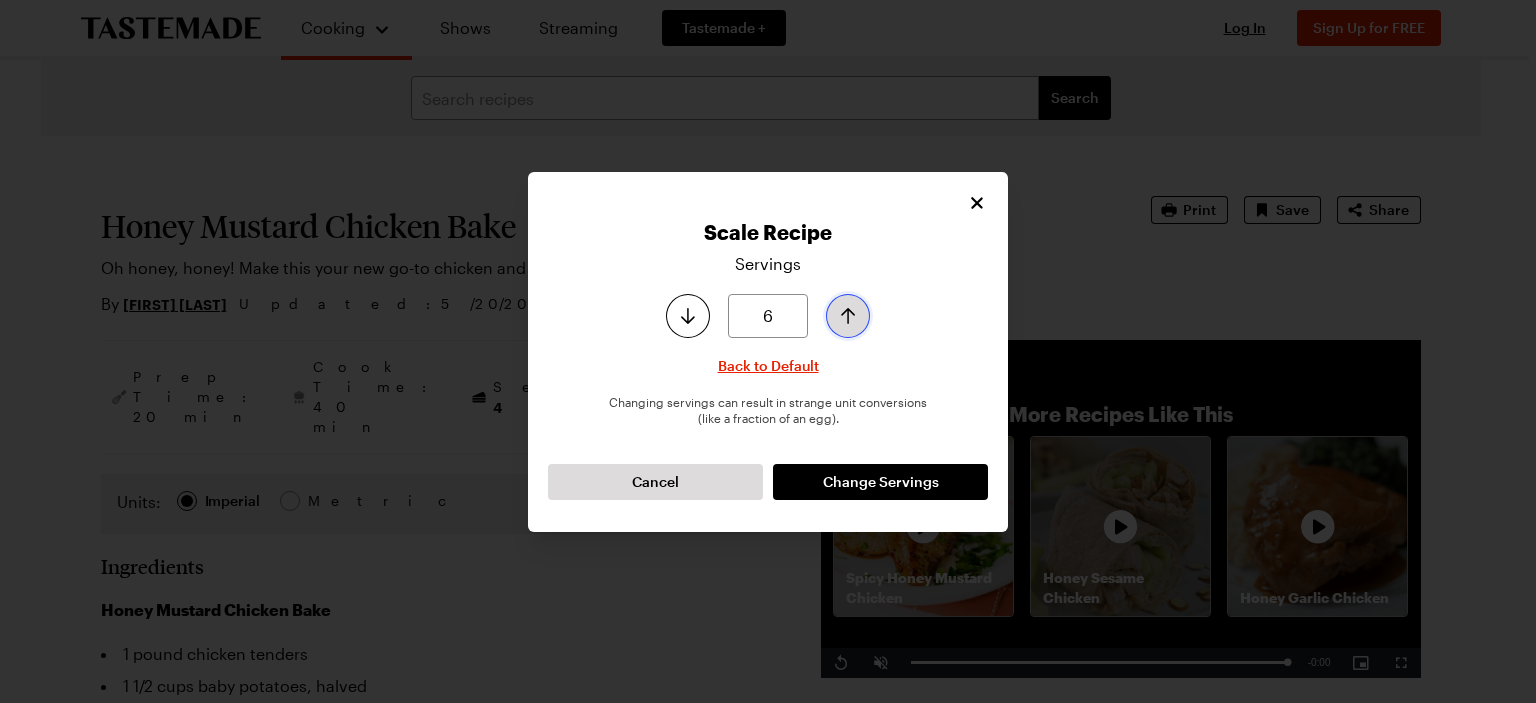 click 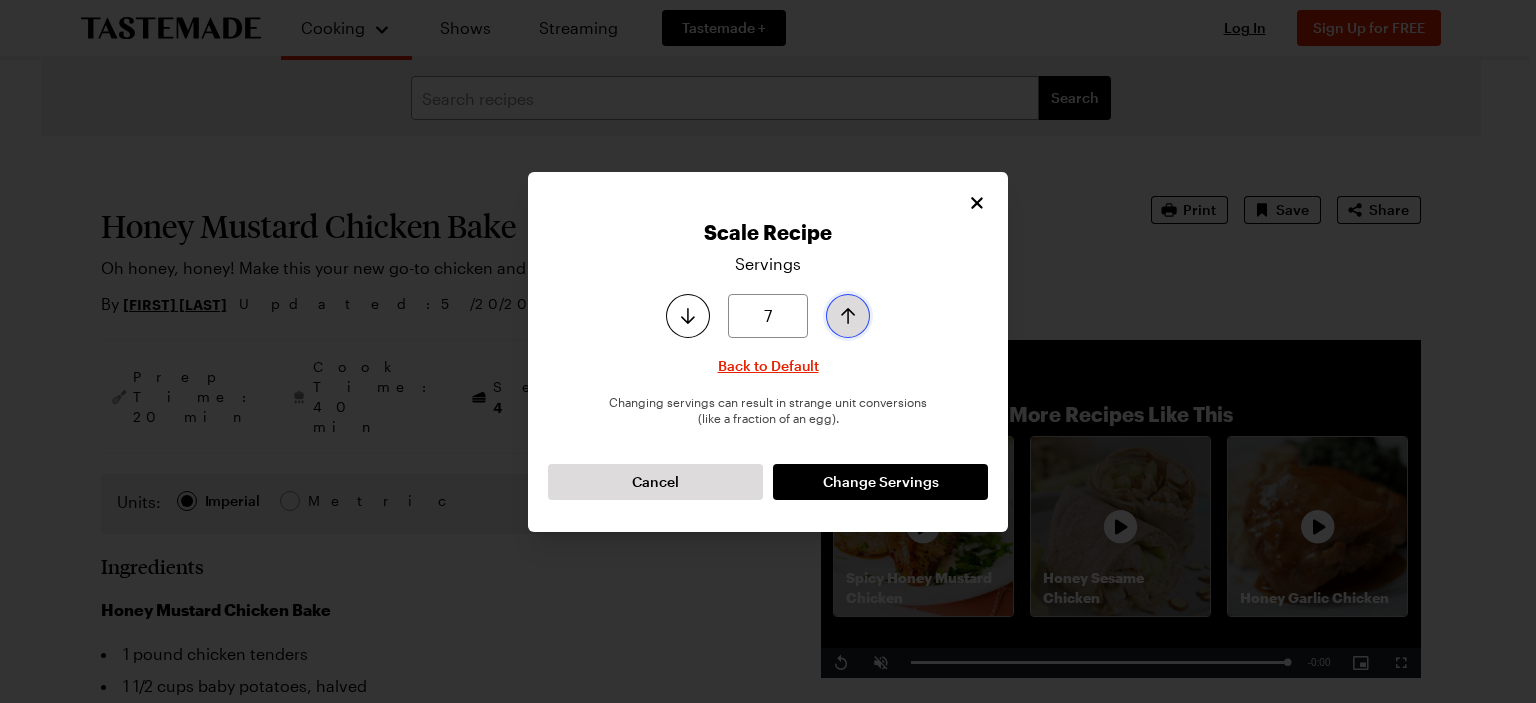 click 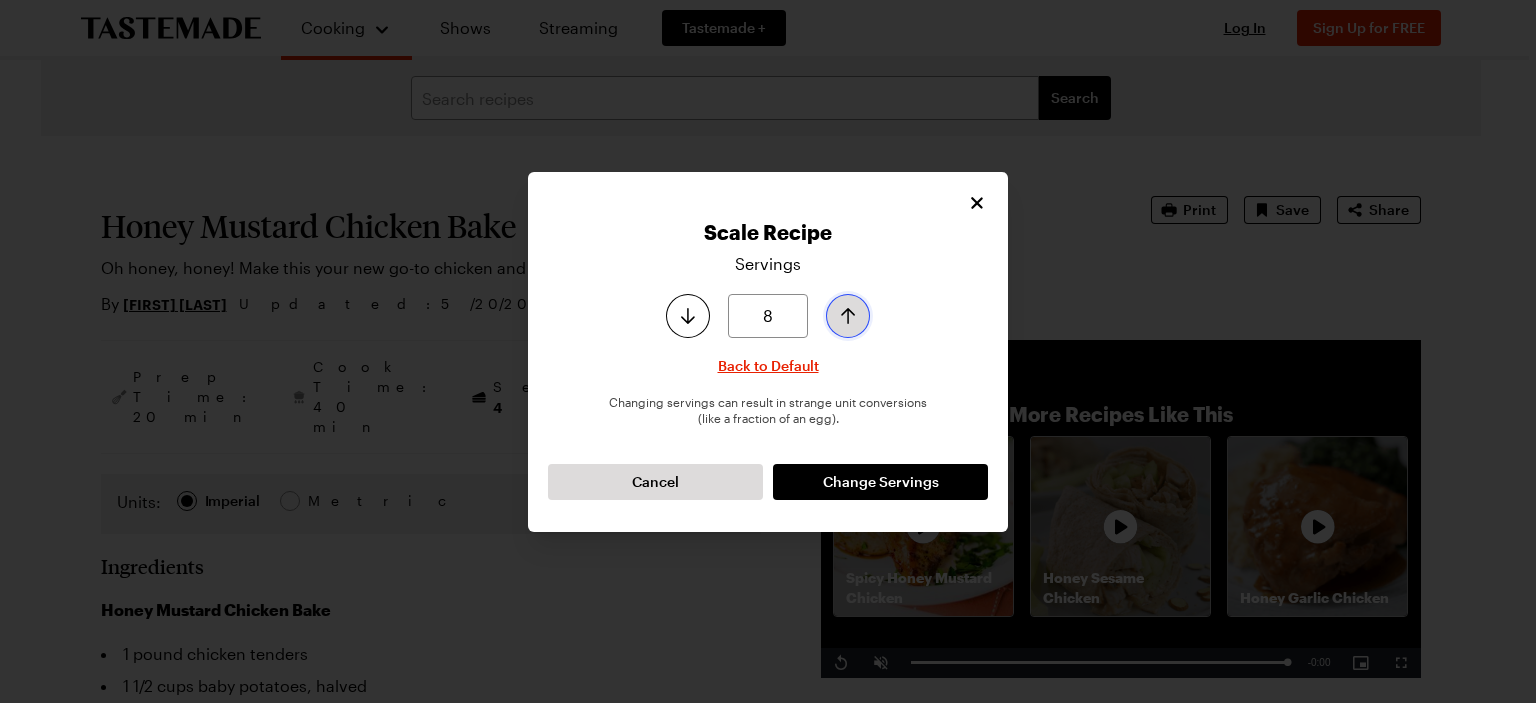 click 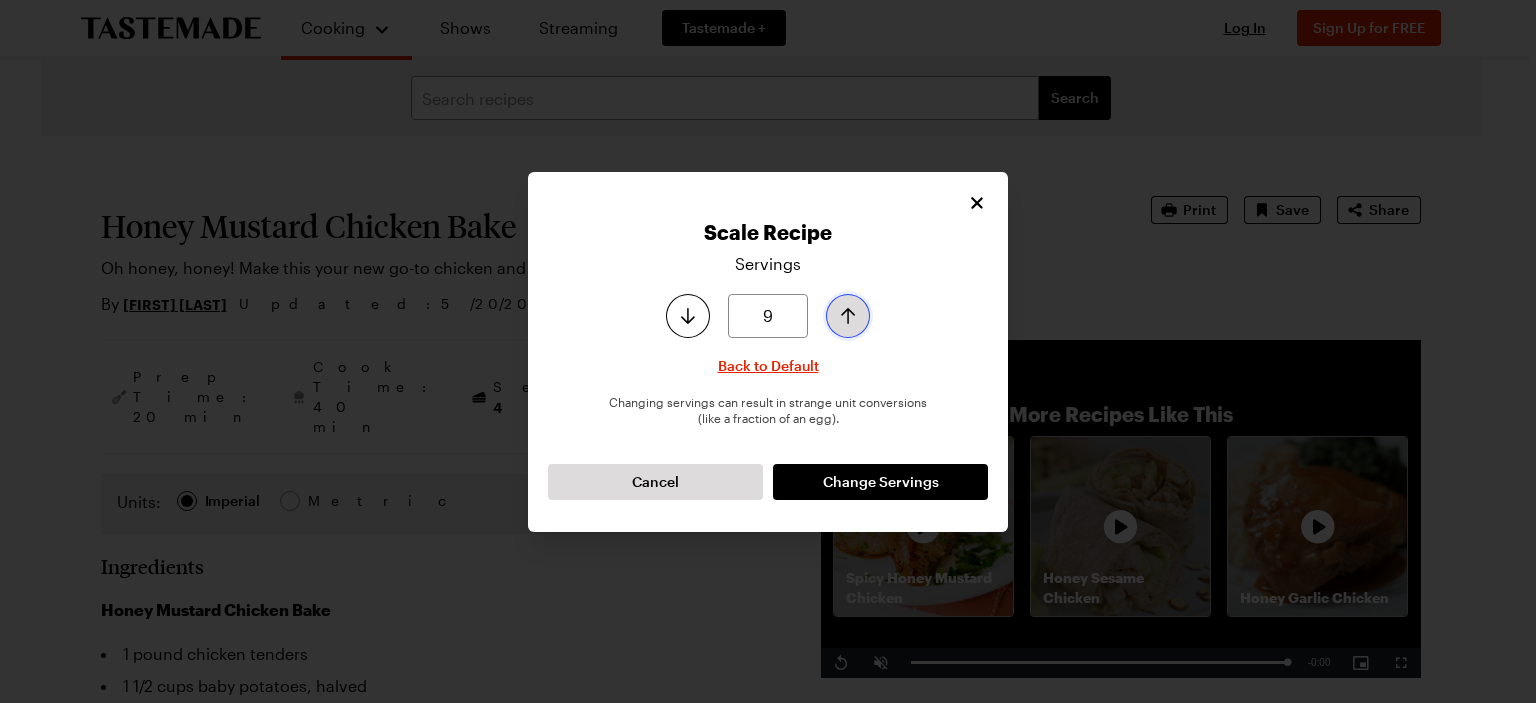 click 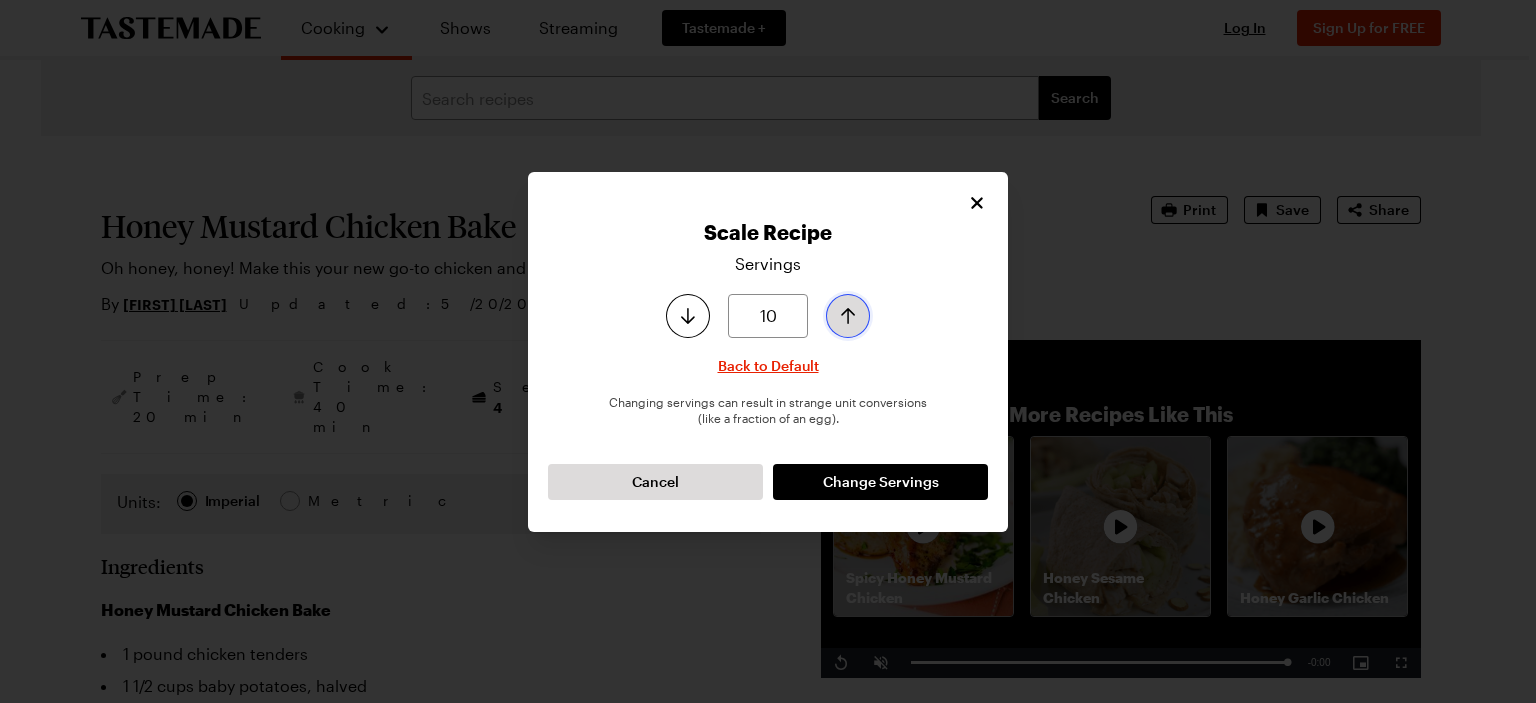 click 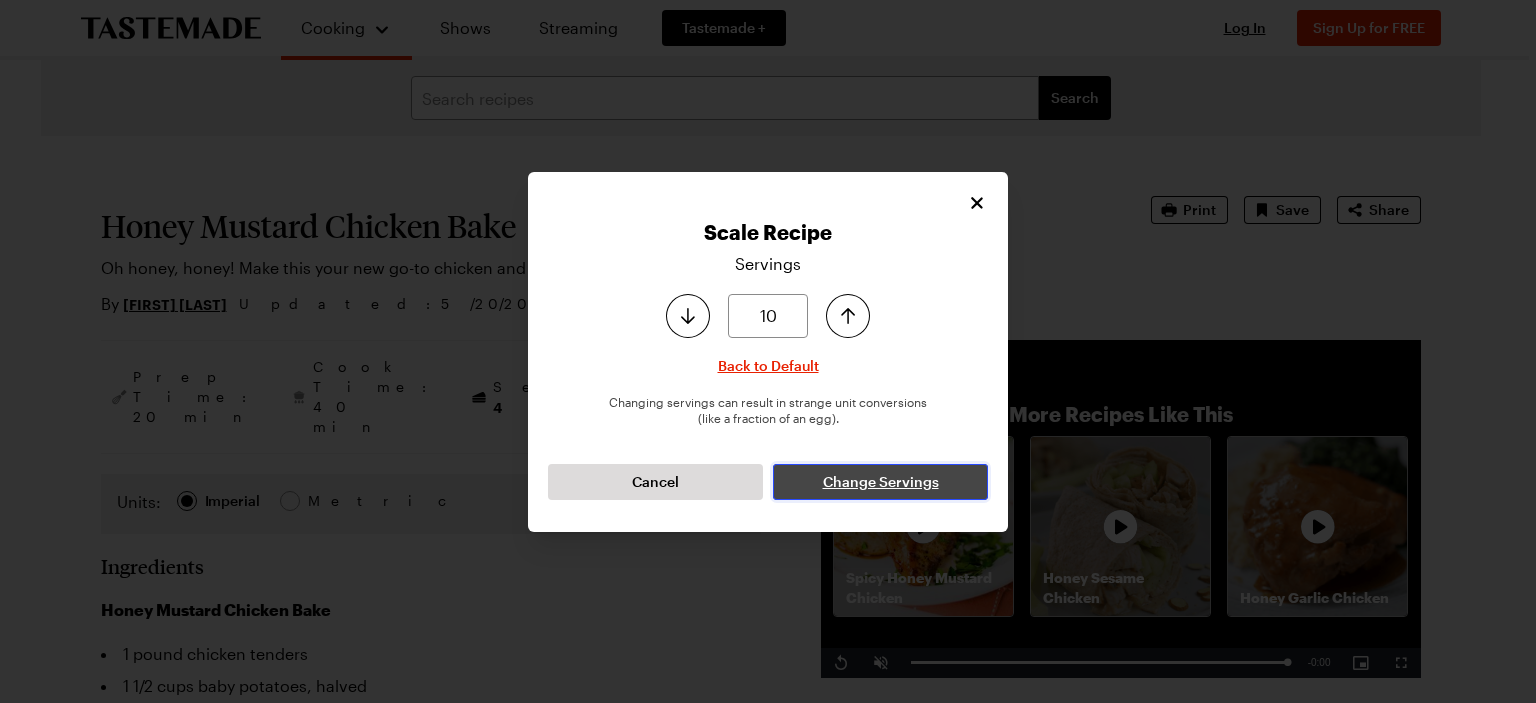 click on "Change Servings" at bounding box center (881, 482) 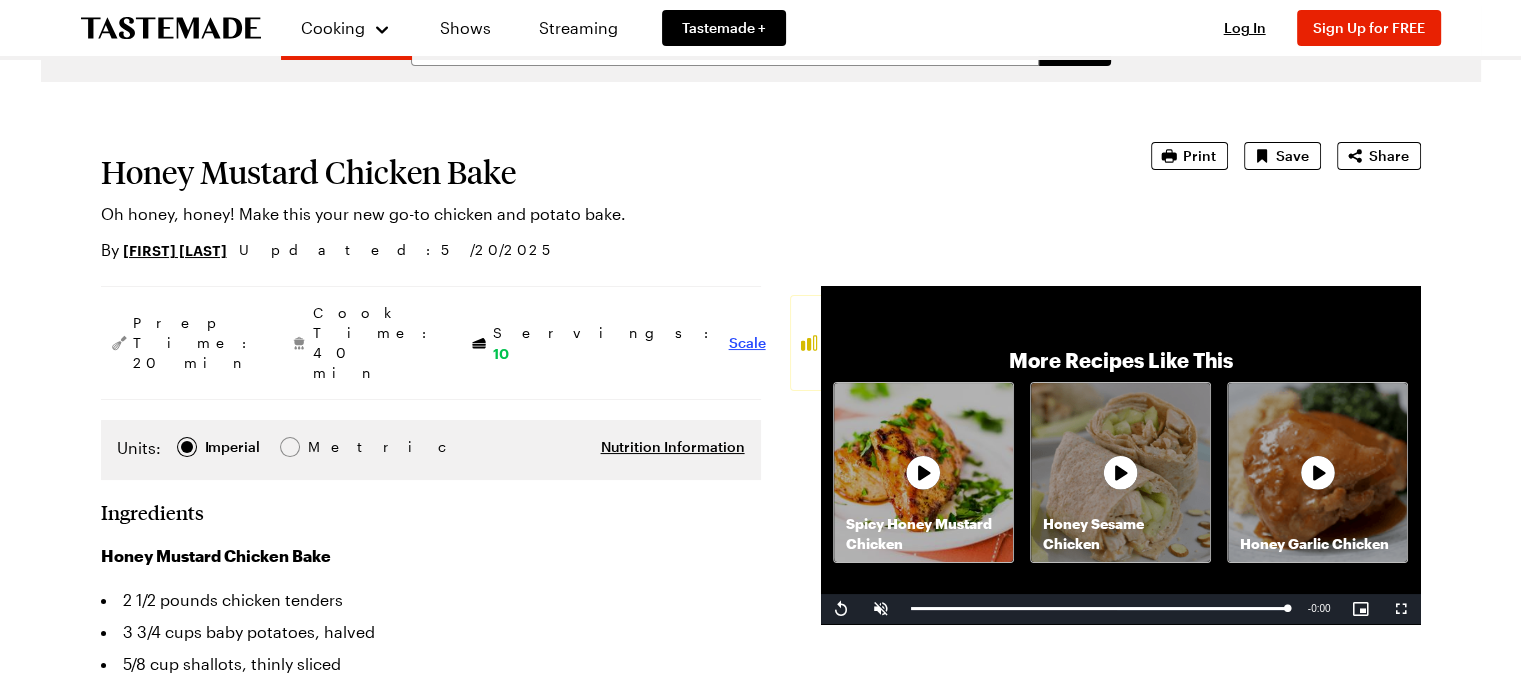 scroll, scrollTop: 100, scrollLeft: 0, axis: vertical 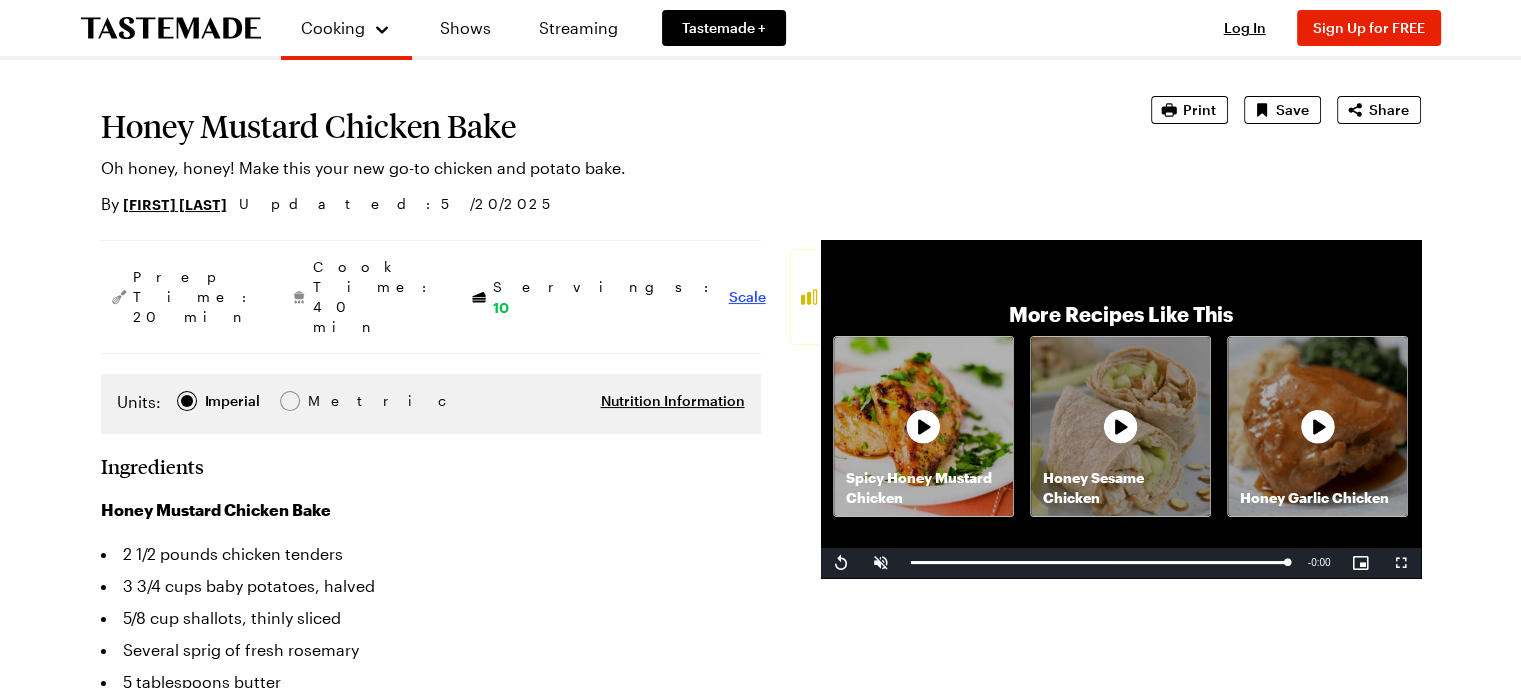 click on "Scale" at bounding box center (747, 297) 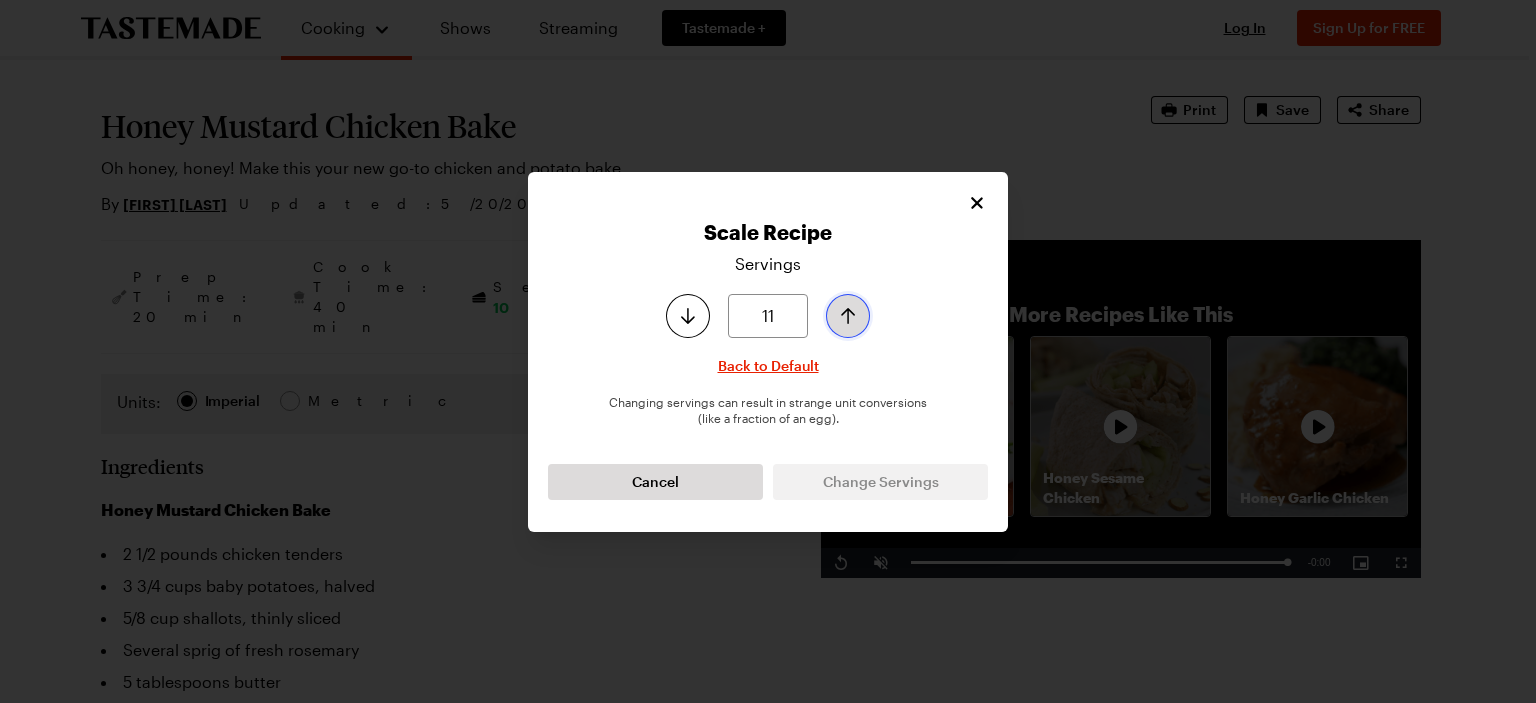 click 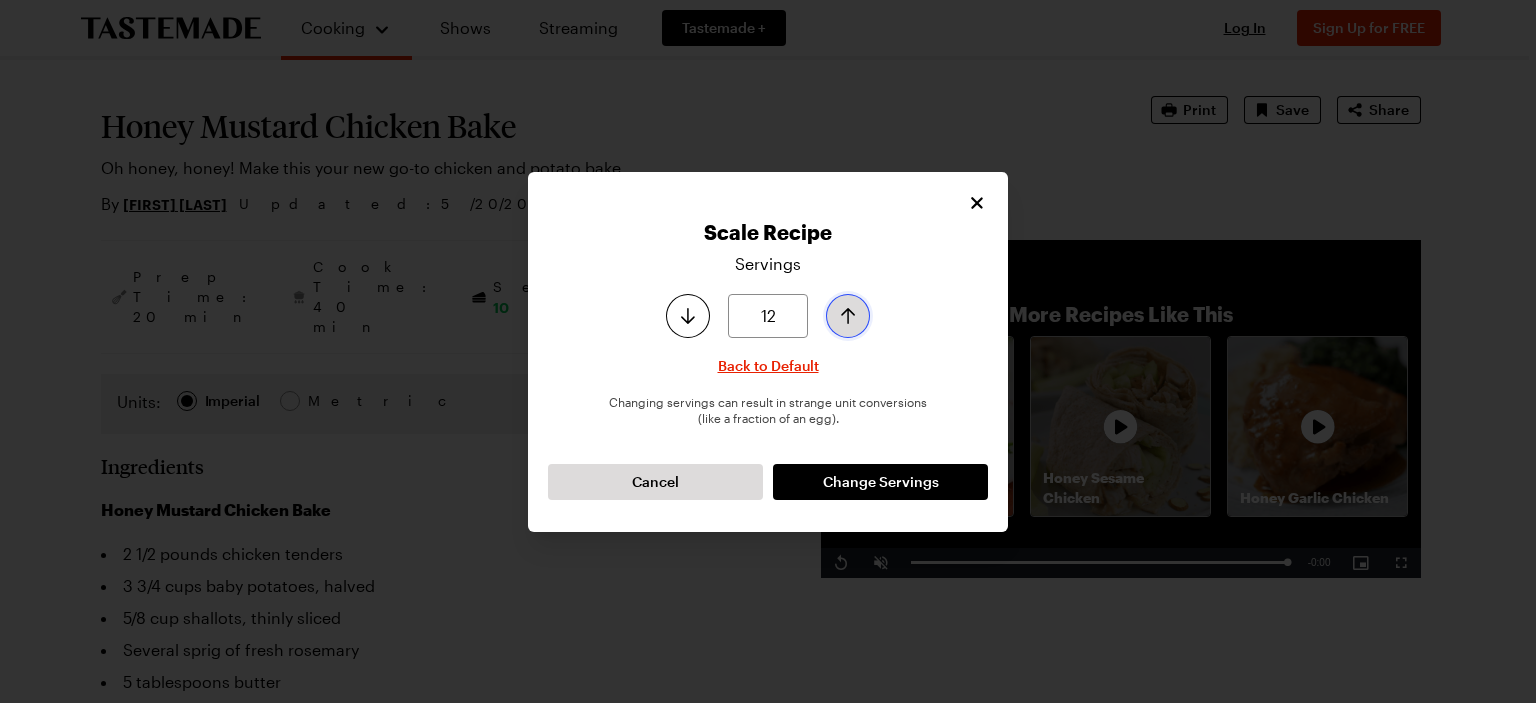 click 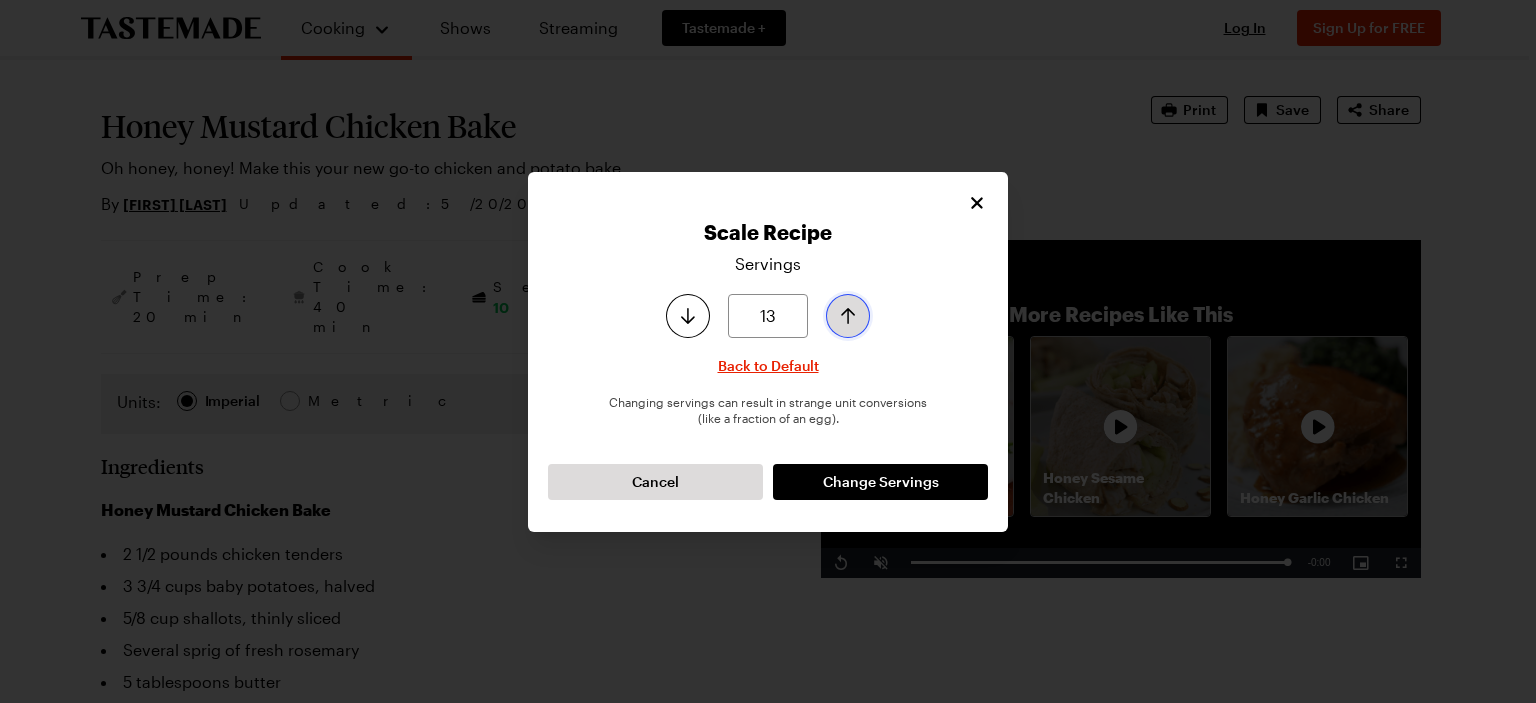 click 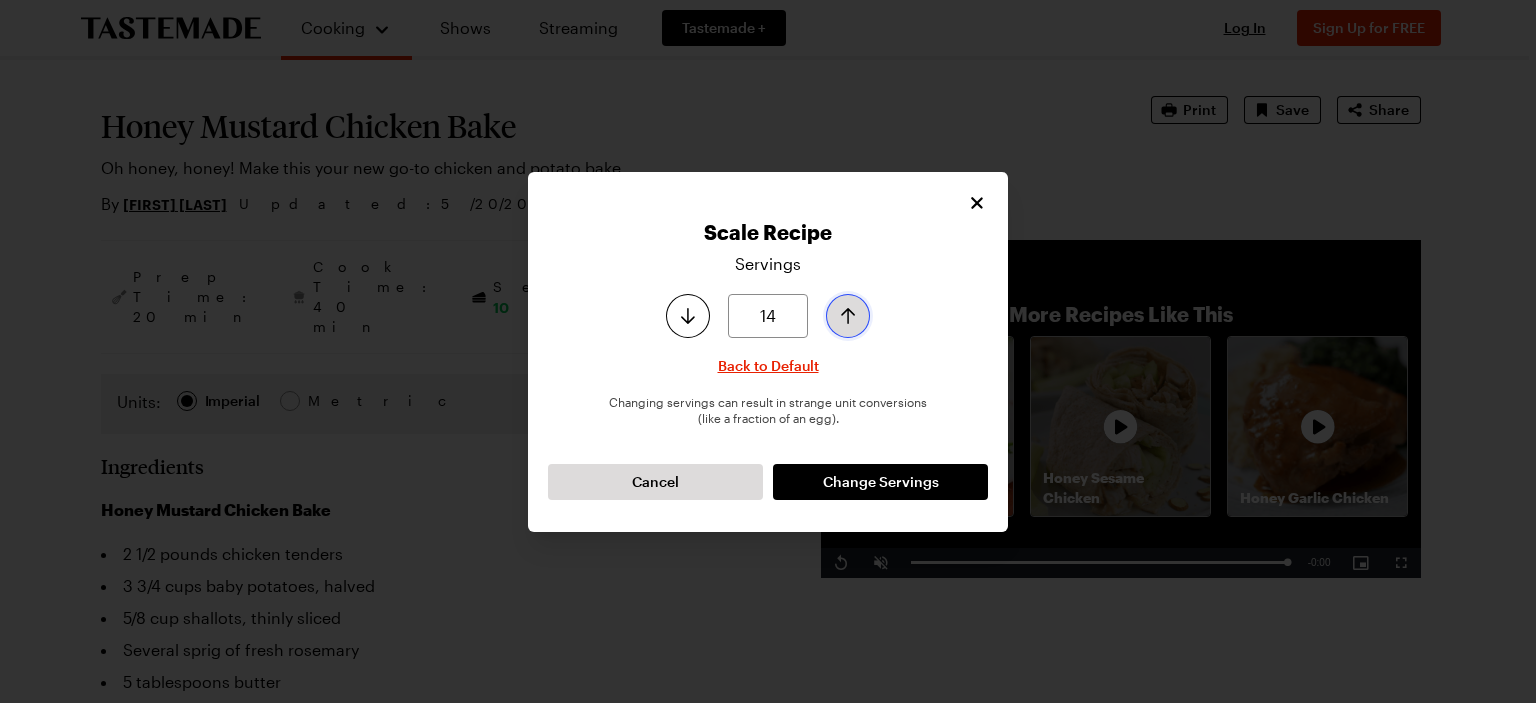 click 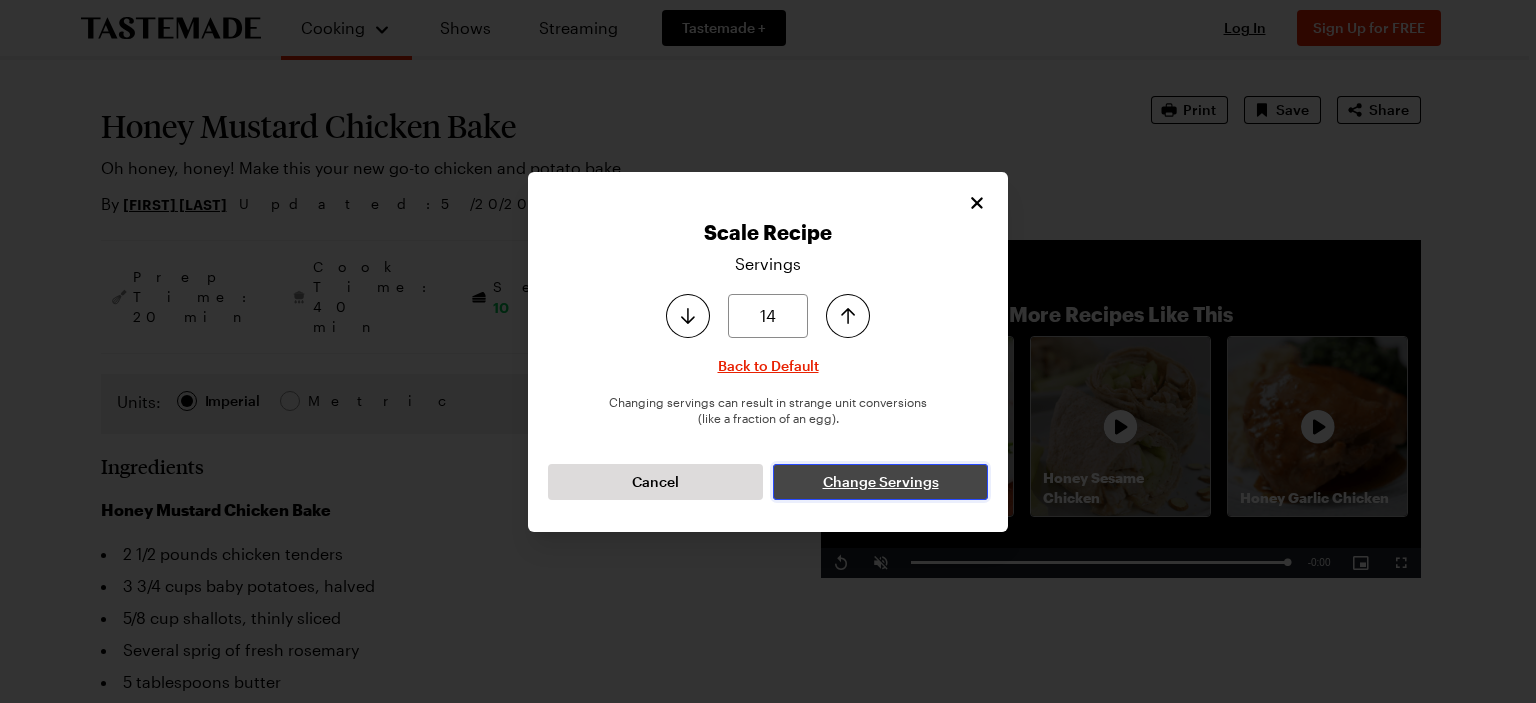 click on "Change Servings" at bounding box center [881, 482] 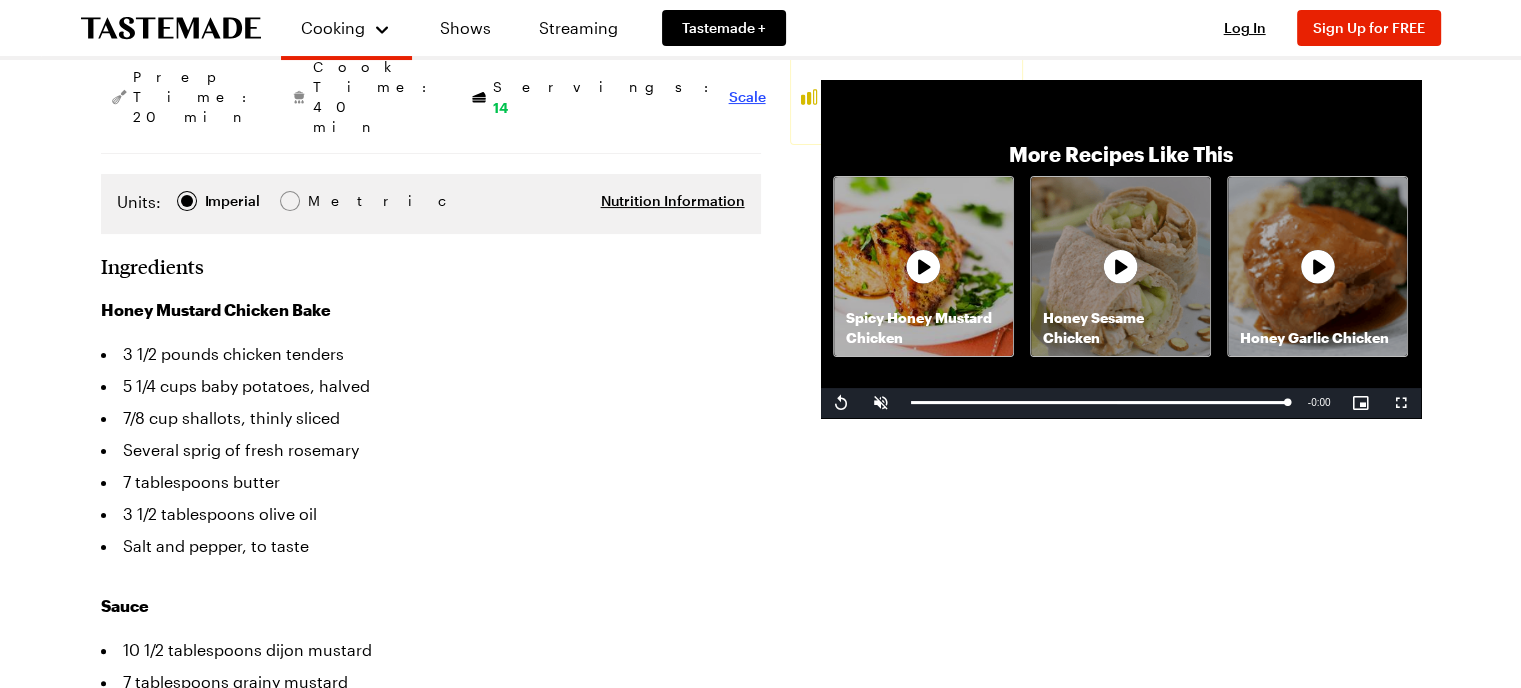 scroll, scrollTop: 100, scrollLeft: 0, axis: vertical 